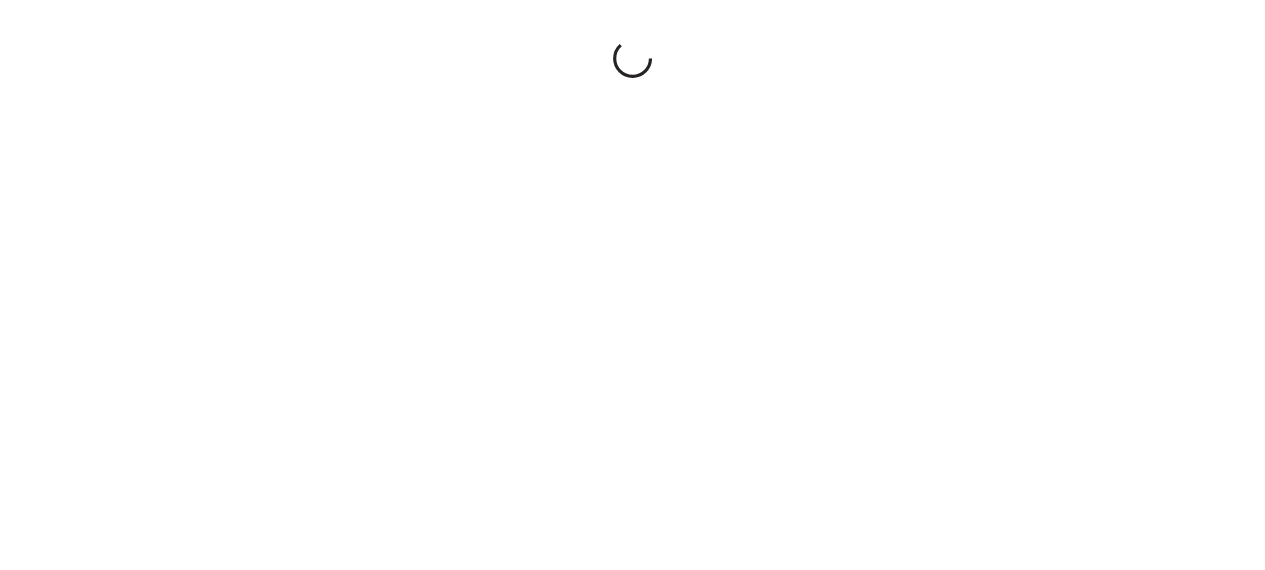 scroll, scrollTop: 0, scrollLeft: 0, axis: both 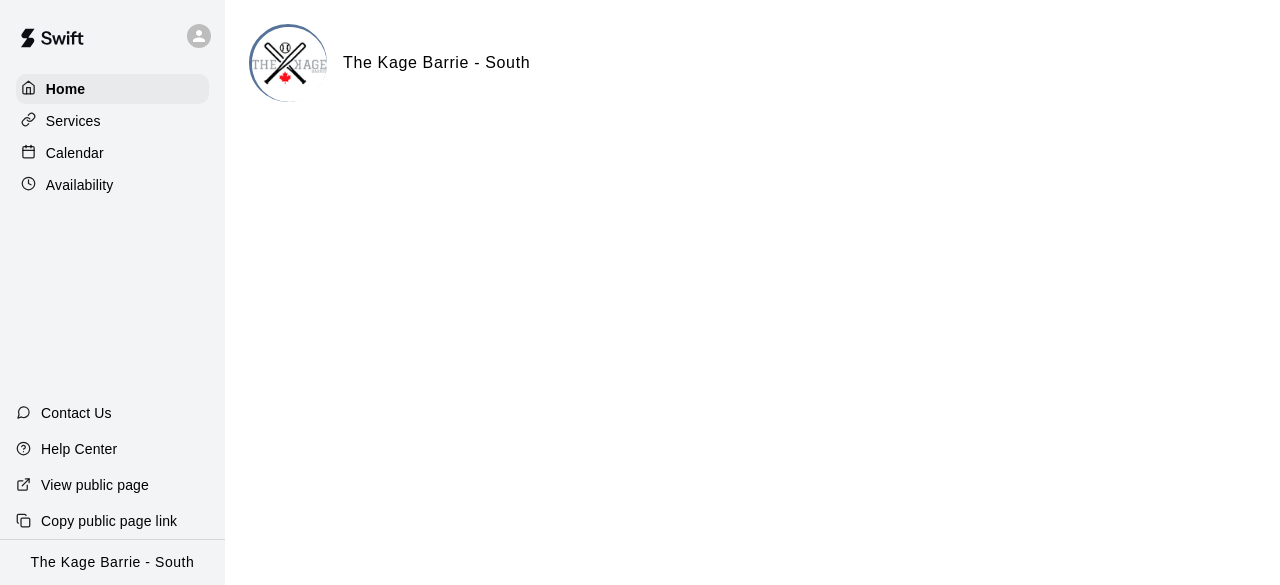click on "Home Services Calendar Availability Contact Us Help Center View public page Copy public page link The Kage [CITY] - South The Kage [CITY] - South Close cross-small" at bounding box center [640, 80] 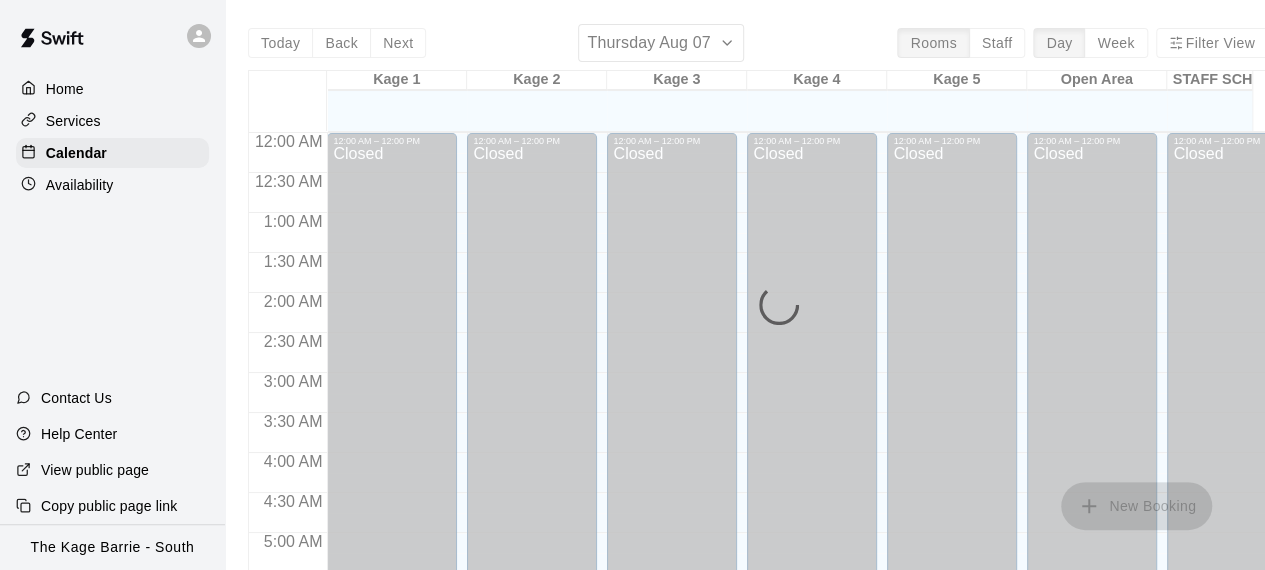 scroll, scrollTop: 1384, scrollLeft: 0, axis: vertical 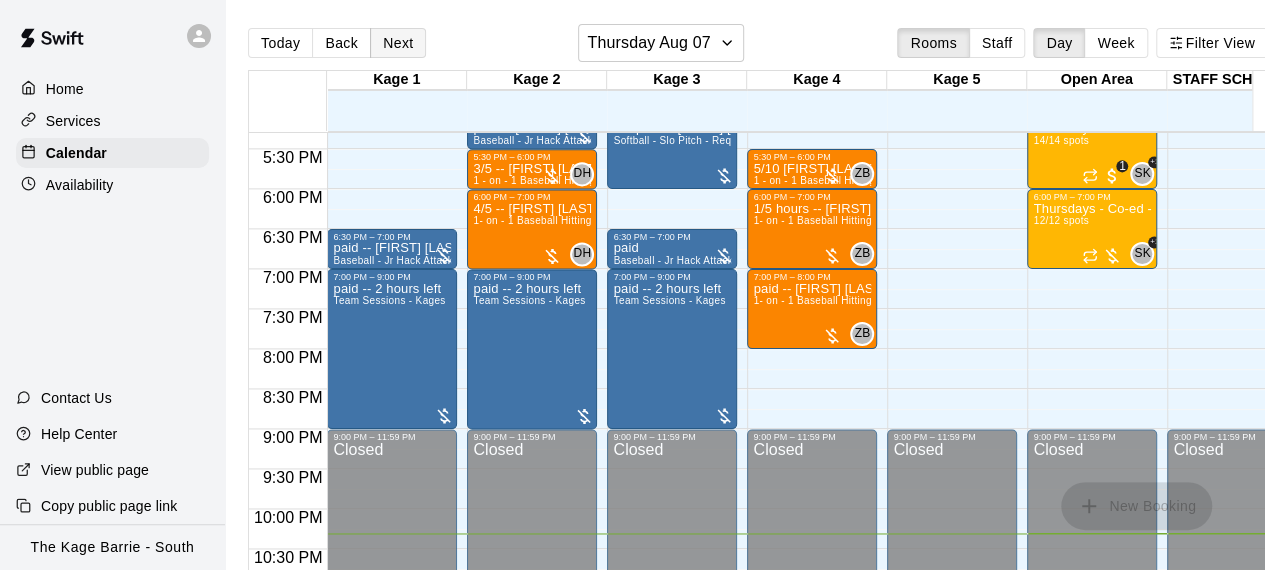 click on "Next" at bounding box center [398, 43] 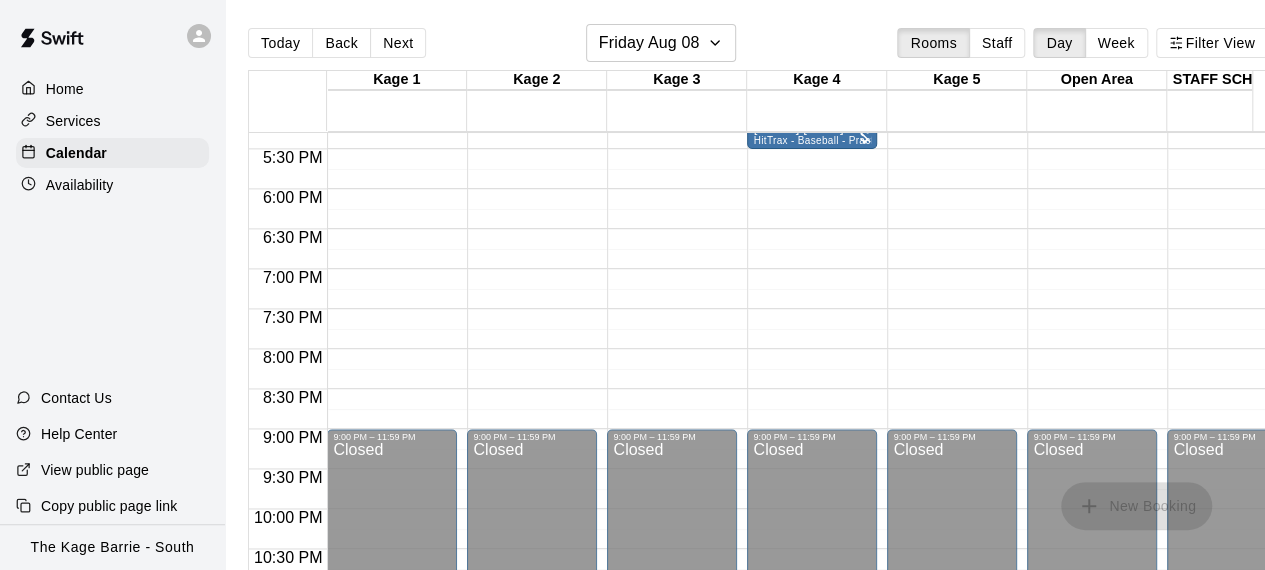 click on "12:00 AM – 12:00 PM Closed 12:00 PM – 1:00 PM Susan Smith Bullpen - Pitch off our professional turf mound 1:00 PM – 2:00 PM Pete Snow 1- on - 1 Baseball Hitting Clinic DH 0 2:30 PM – 3:30 PM Paul Hoevenaars Baseball - Jr Hack Attack Pitching Machine - Perfect for all ages and skill levels! 9:00 PM – 11:59 PM Closed" at bounding box center [532, -291] 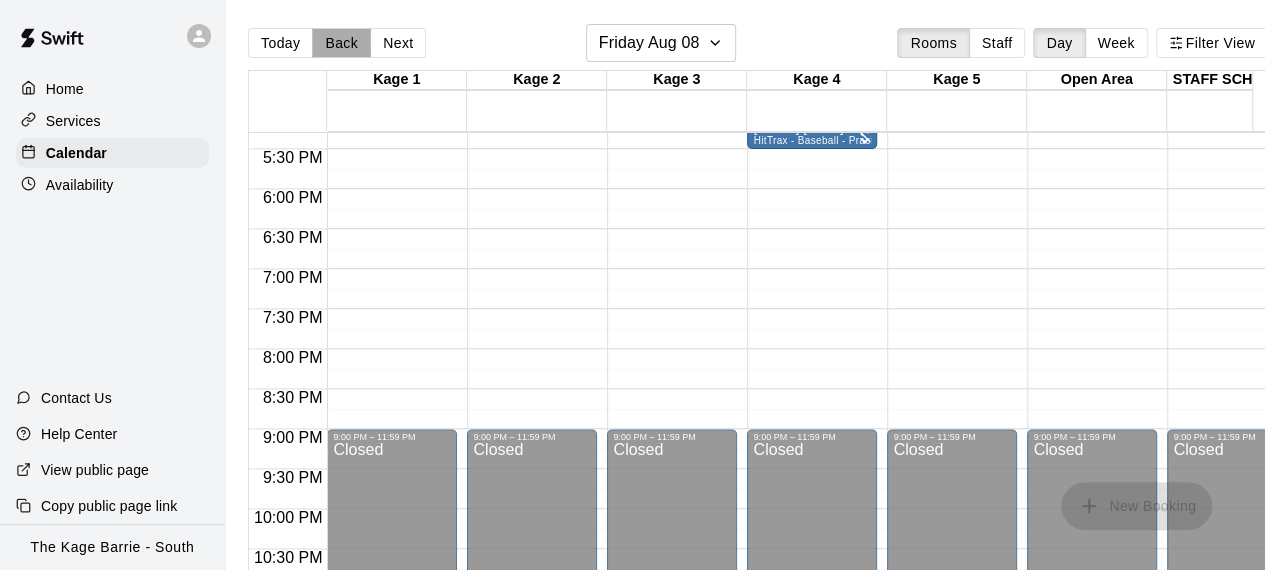 click on "Back" at bounding box center [341, 43] 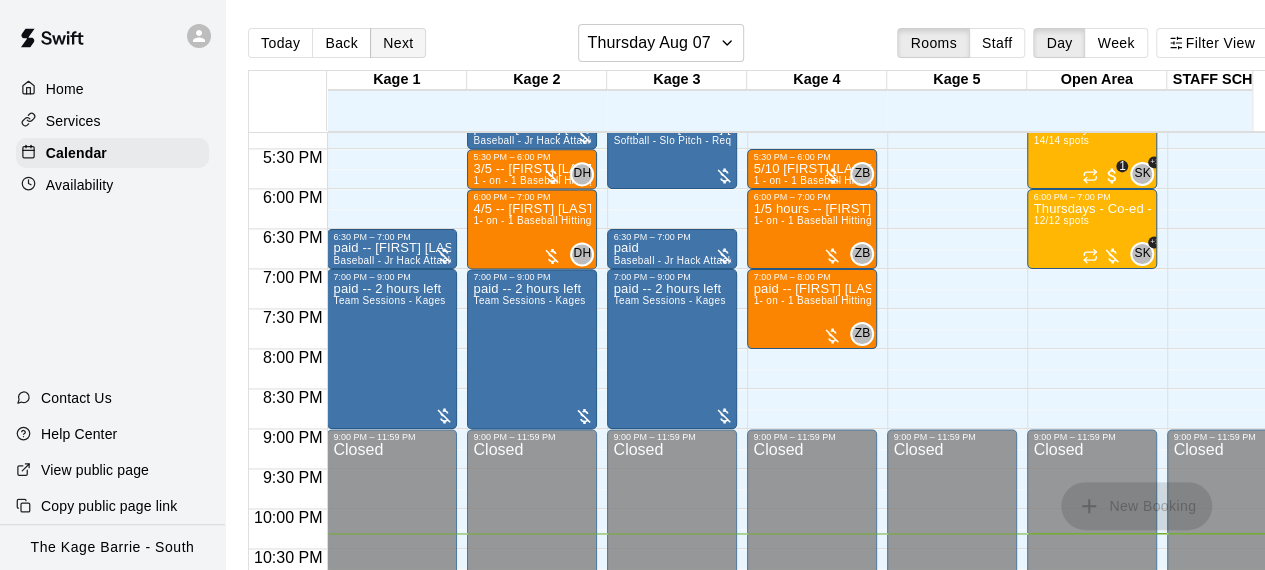 click on "Next" at bounding box center (398, 43) 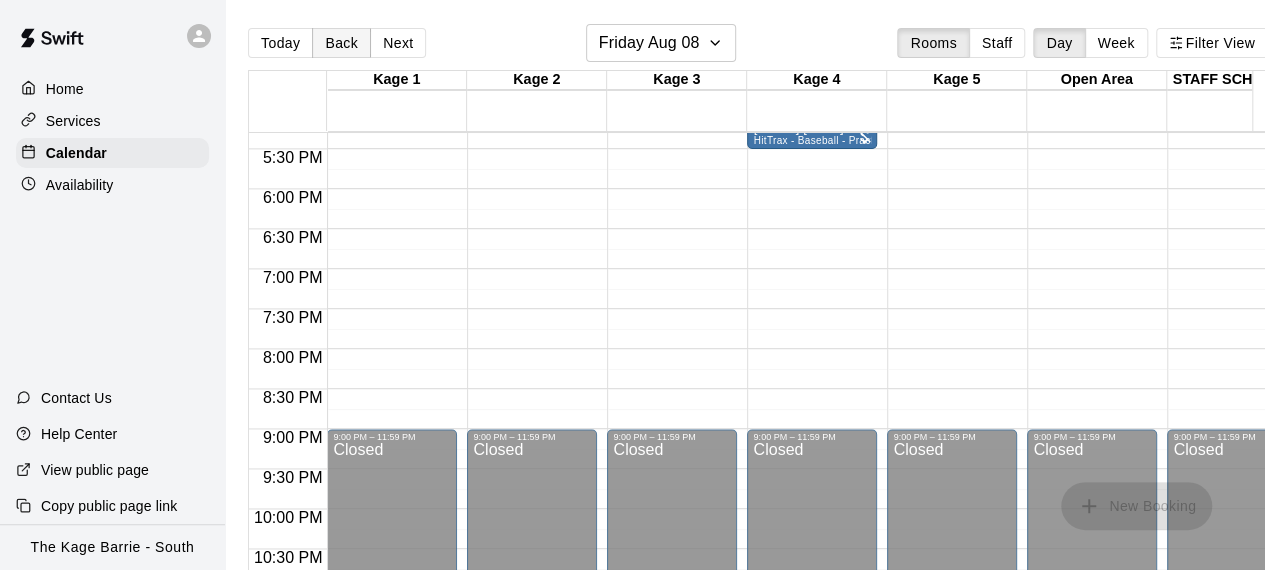 click on "Back" at bounding box center [341, 43] 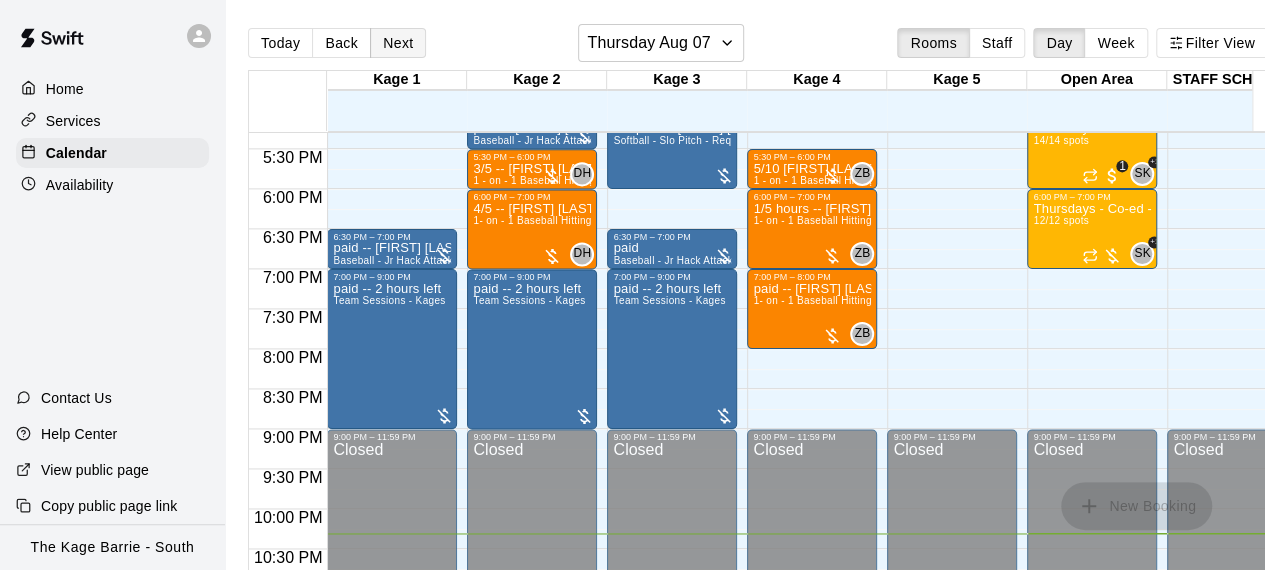 click on "Next" at bounding box center [398, 43] 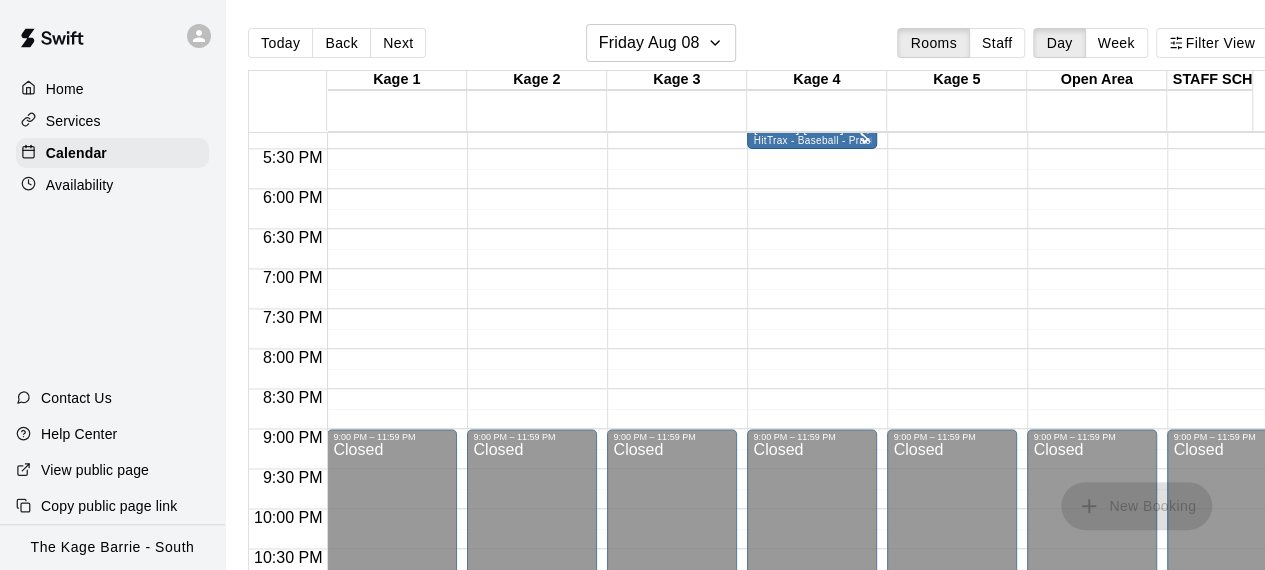 click on "12:00 AM – 12:00 PM Closed 12:00 PM – 1:00 PM Susan Smith Bullpen - Pitch off our professional turf mound 1:00 PM – 2:00 PM Pete Snow 1- on - 1 Baseball Hitting Clinic DH 0 2:30 PM – 3:30 PM Paul Hoevenaars Baseball - Jr Hack Attack Pitching Machine - Perfect for all ages and skill levels! 9:00 PM – 11:59 PM Closed" at bounding box center [532, -291] 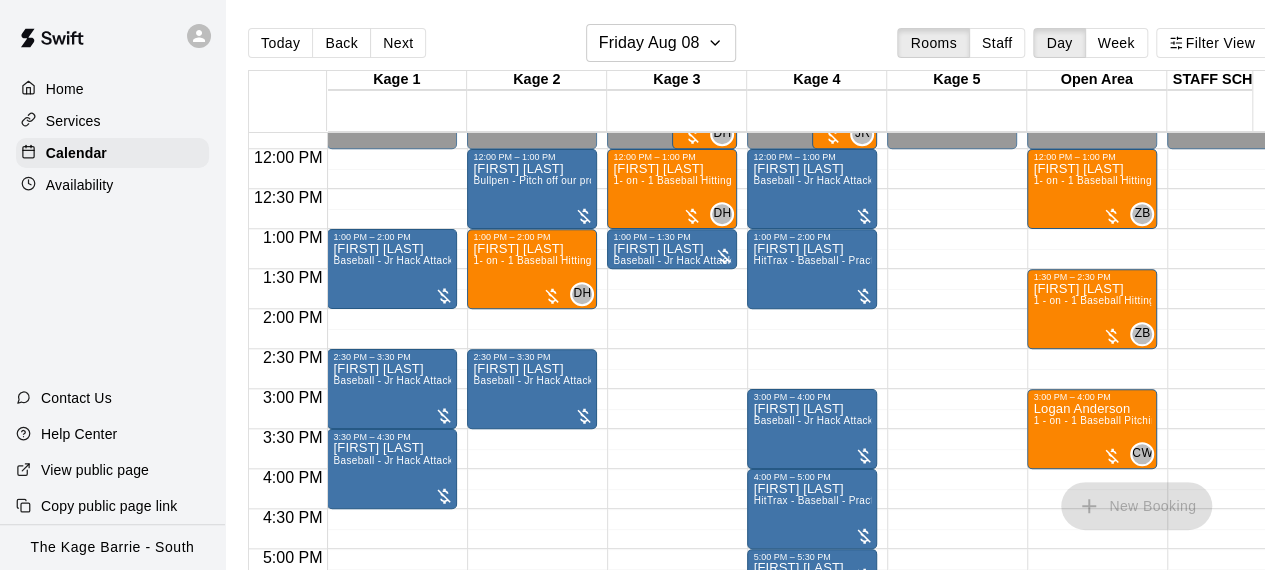 scroll, scrollTop: 944, scrollLeft: 40, axis: both 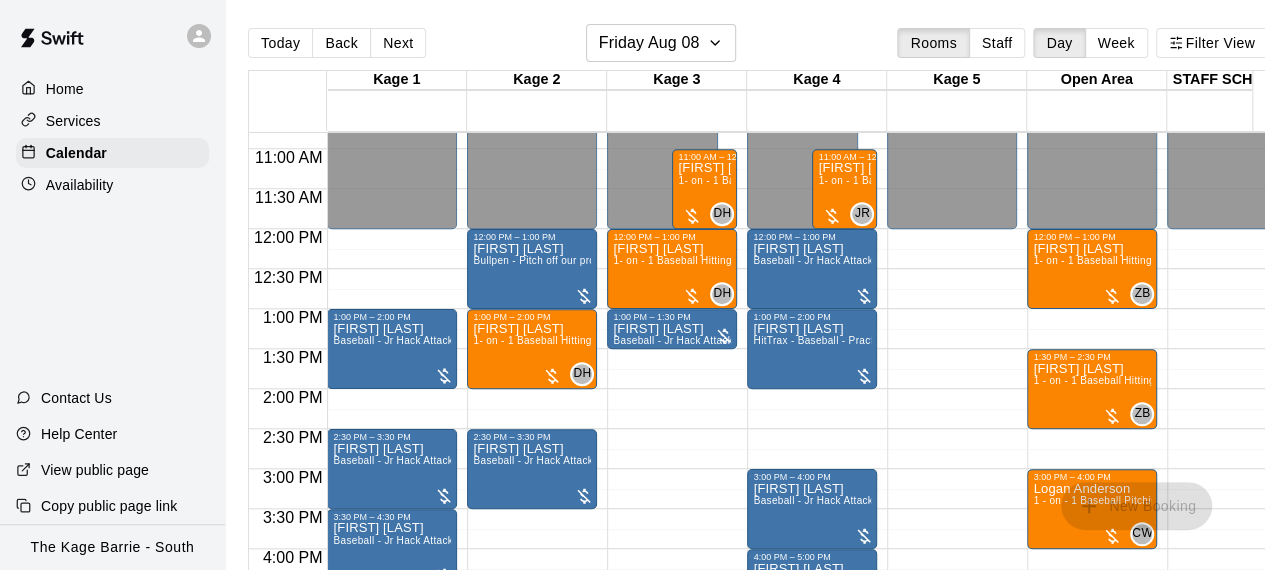 click on "12:00 AM – 12:00 PM Closed 9:00 PM – 11:59 PM Closed" at bounding box center [952, 229] 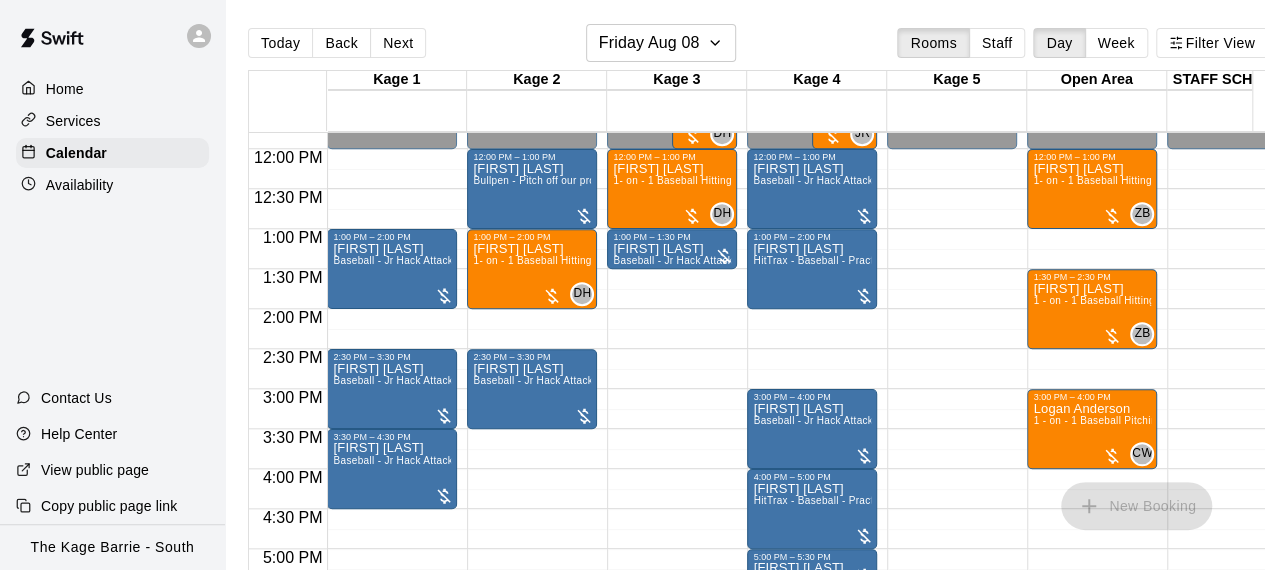 scroll, scrollTop: 944, scrollLeft: 40, axis: both 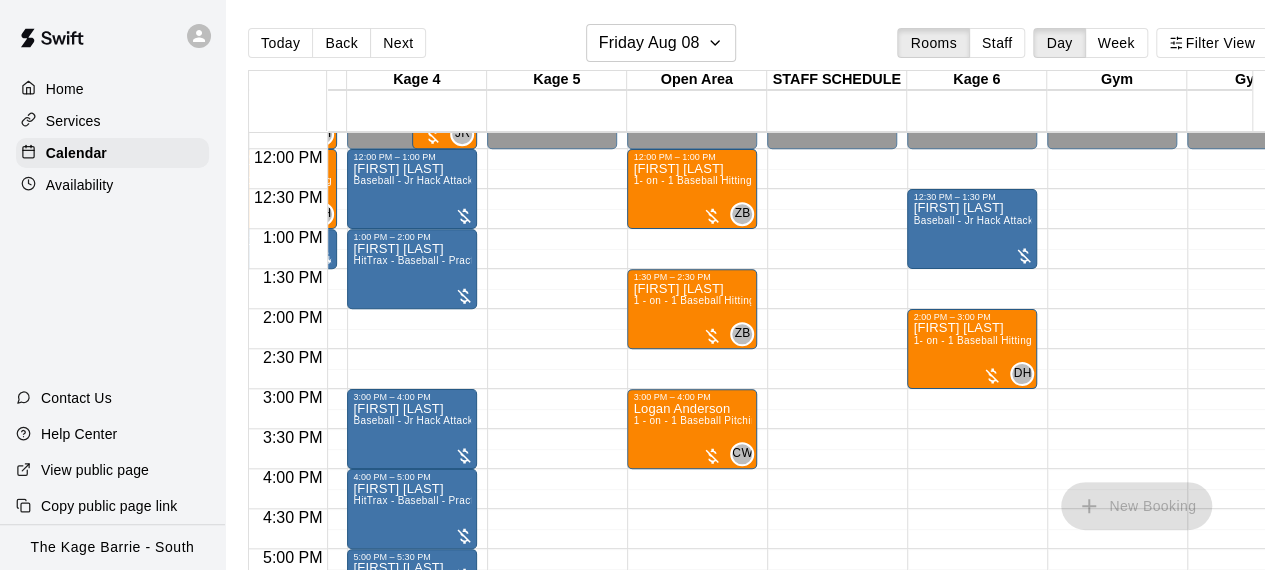click on "12:00 AM – 12:00 PM Closed 9:00 PM – 11:59 PM Closed" at bounding box center (552, 149) 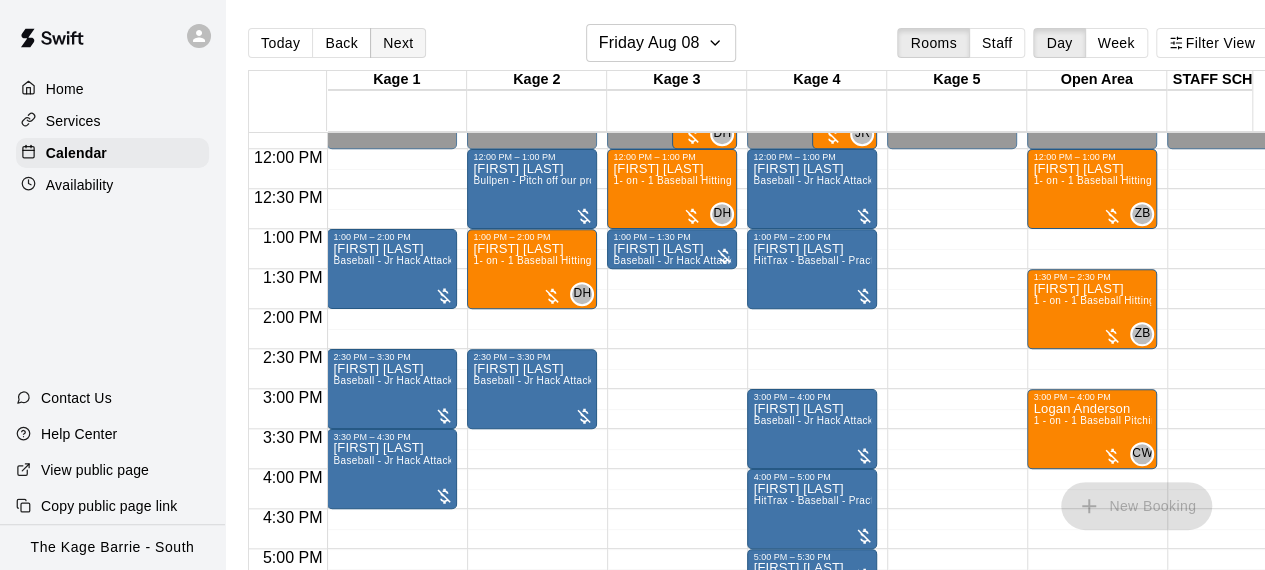 click on "Next" at bounding box center (398, 43) 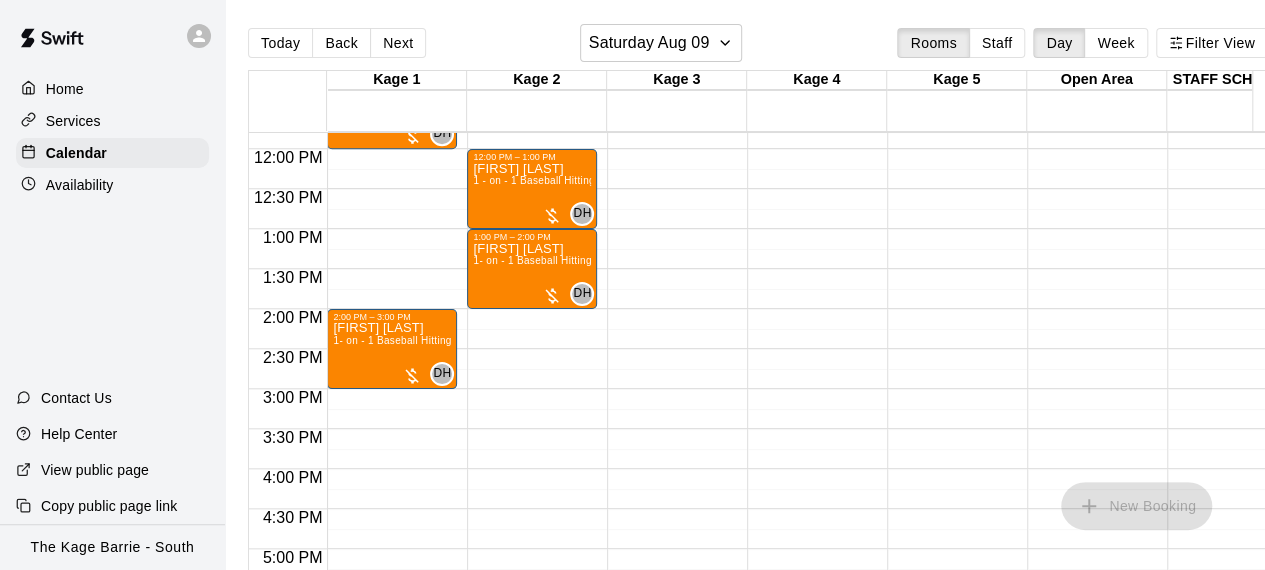 click on "12:00 AM – 10:00 AM Closed 6:00 PM – 11:59 PM Closed" at bounding box center [672, 149] 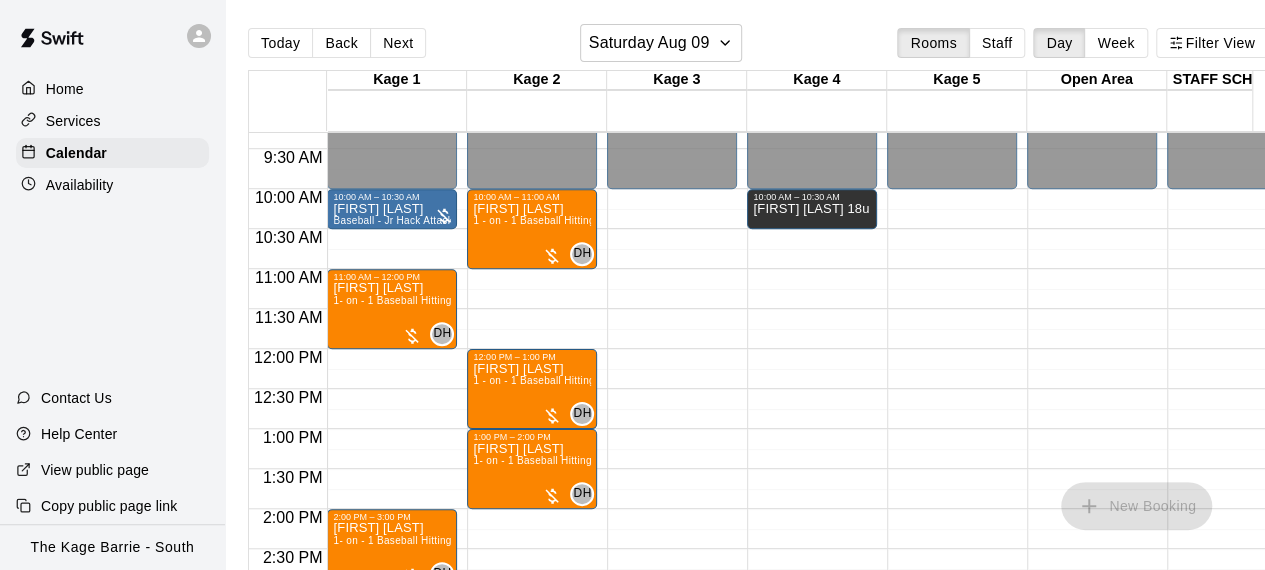 click on "12:00 AM – 10:00 AM Closed 6:00 PM – 11:59 PM Closed" at bounding box center (672, 349) 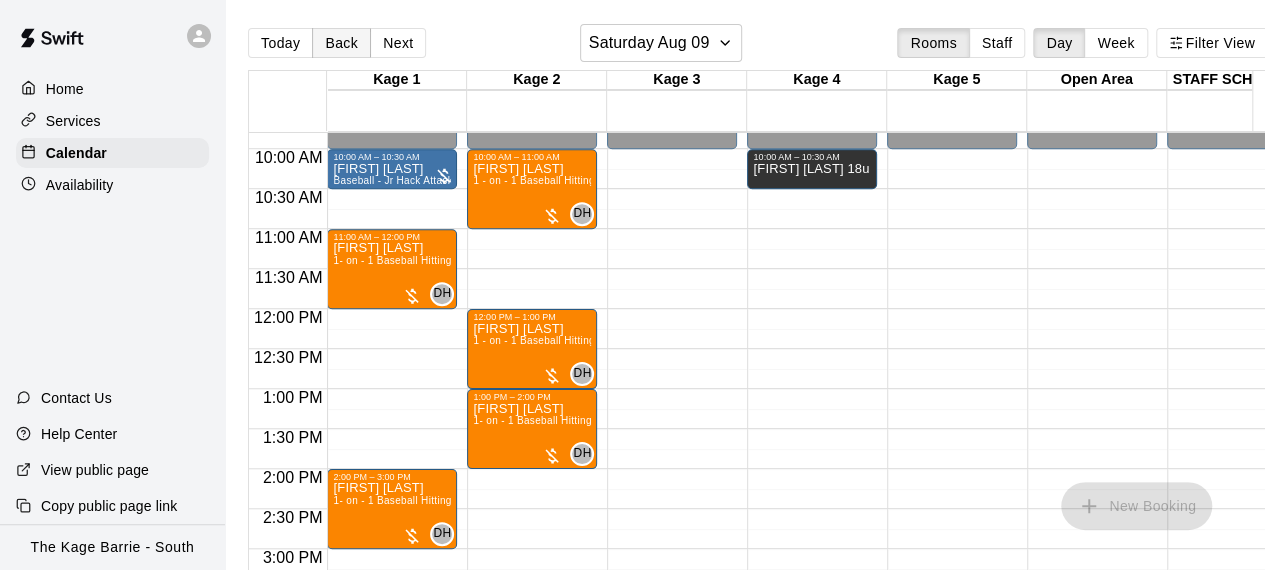 click on "Back" at bounding box center (341, 43) 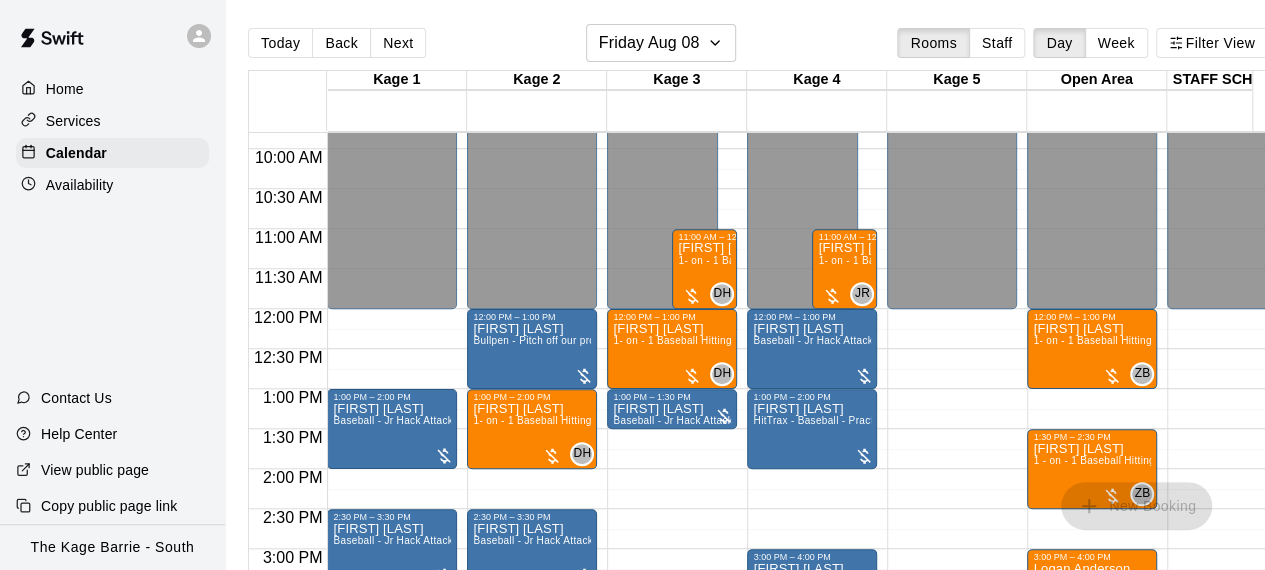 click on "12:00 AM – 12:00 PM Closed 12:00 PM – 1:00 PM [FIRST] [LAST] 1- on - 1 Baseball Hitting Clinic DH 0 11:00 AM – 12:00 PM [FIRST] [LAST] 1- on - 1 Baseball Hitting Clinic DH 0 1:00 PM – 1:30 PM [FIRST] [LAST] Baseball - Jr Hack Attack Pitching Machine - Perfect for all ages and skill levels! 9:00 PM – 11:59 PM Closed" at bounding box center [672, 309] 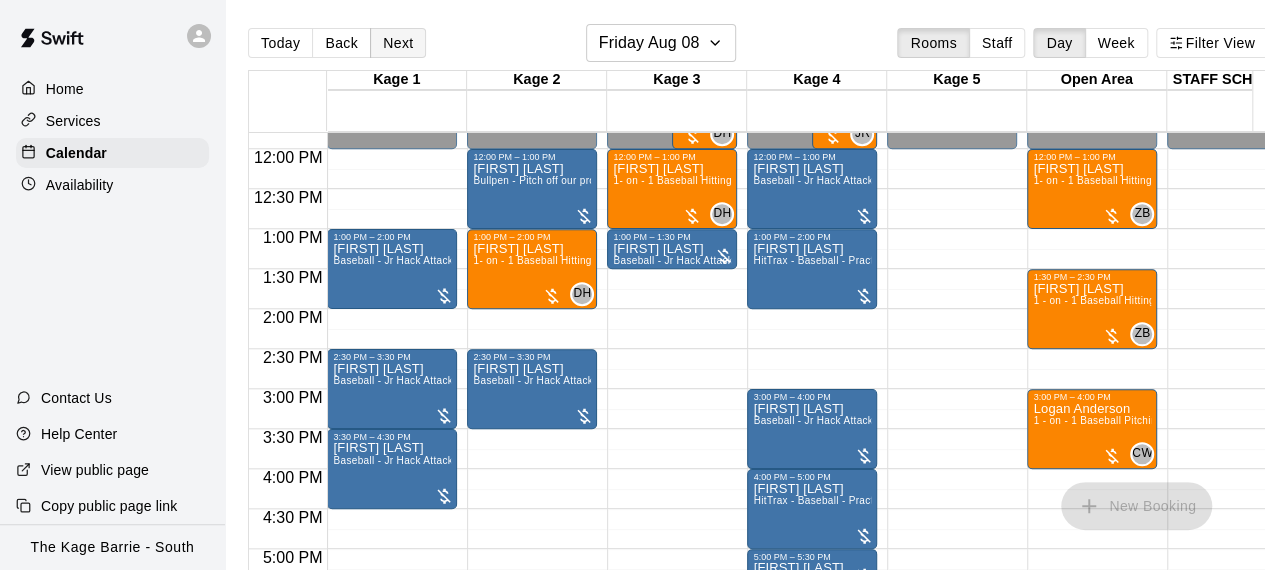 click on "Next" at bounding box center (398, 43) 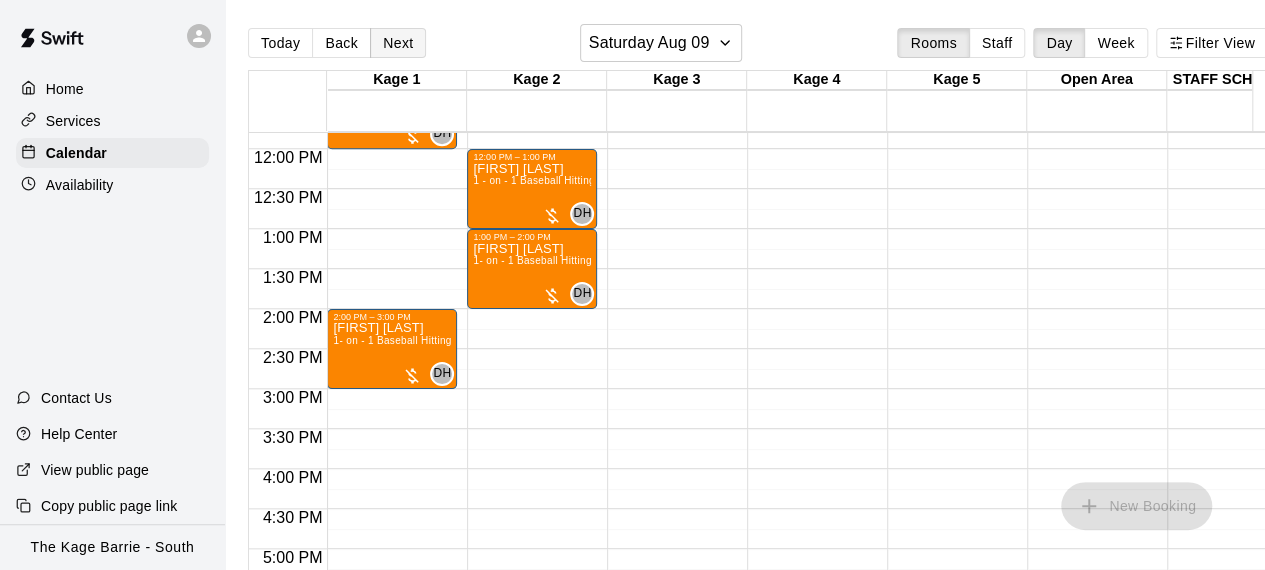 click on "Next" at bounding box center [398, 43] 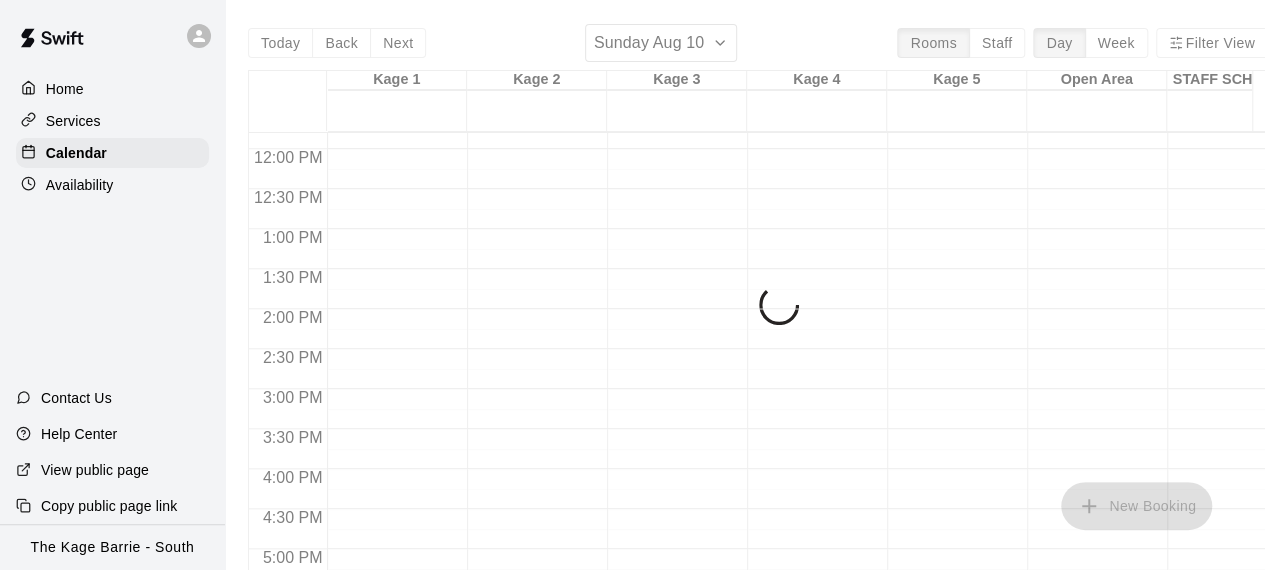click at bounding box center [392, 149] 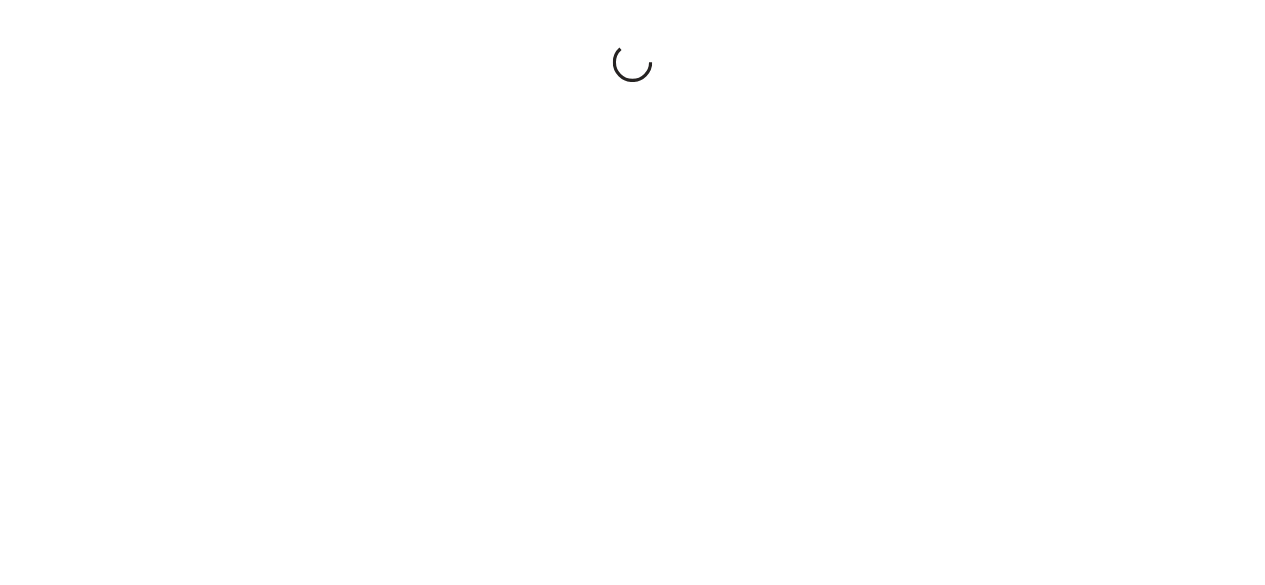 scroll, scrollTop: 0, scrollLeft: 0, axis: both 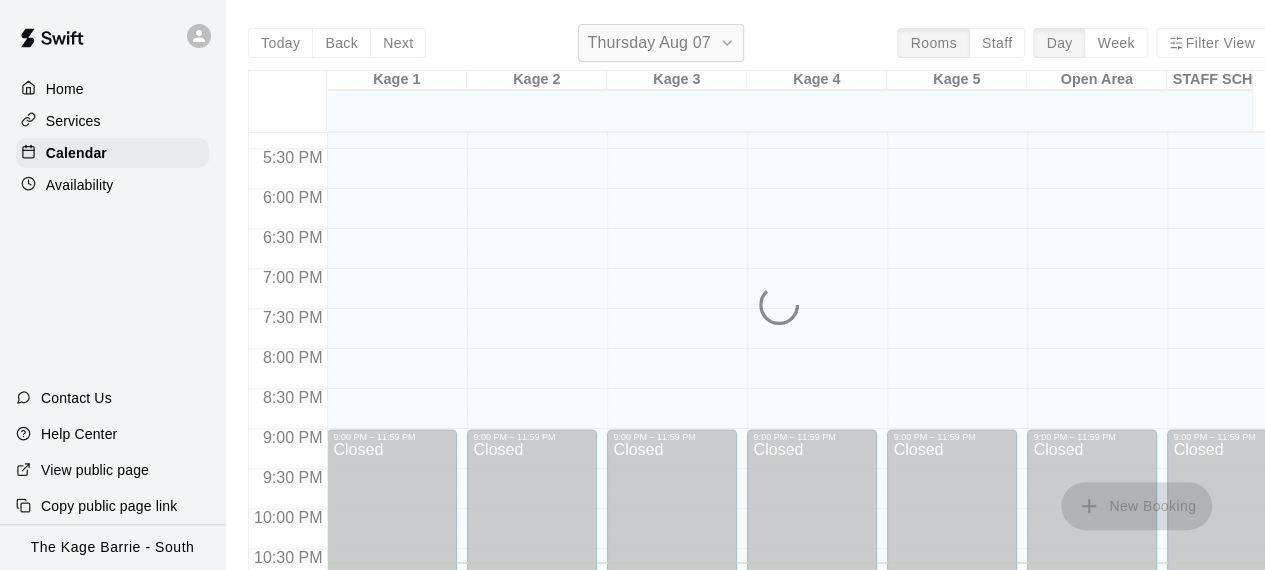 click on "Thursday Aug 07" at bounding box center [648, 43] 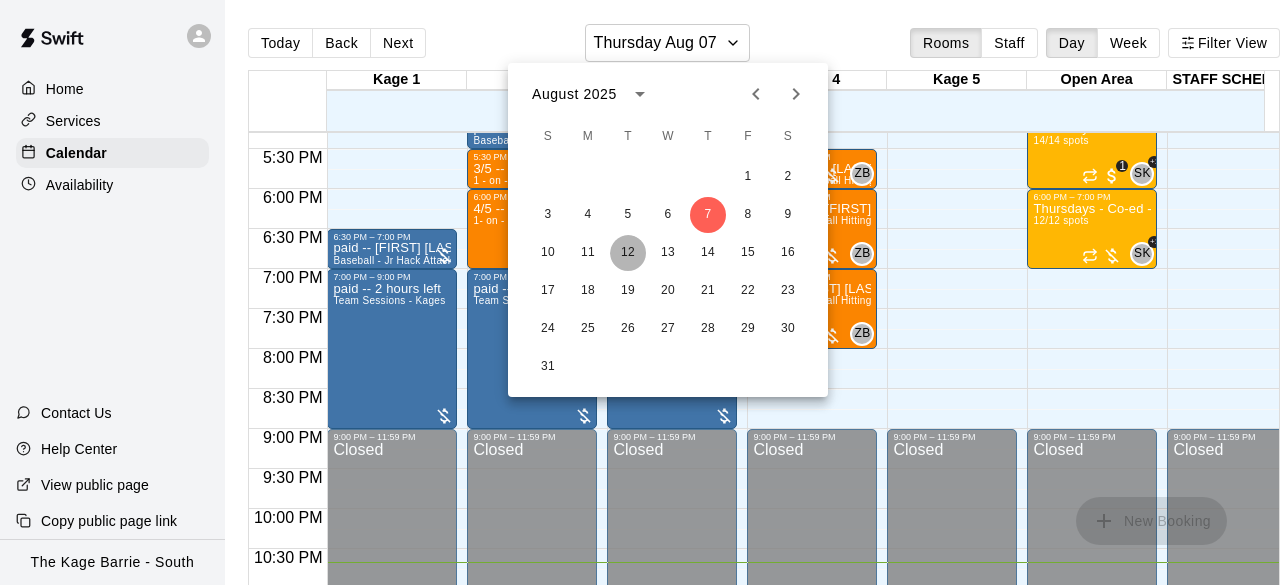 click on "12" at bounding box center (628, 253) 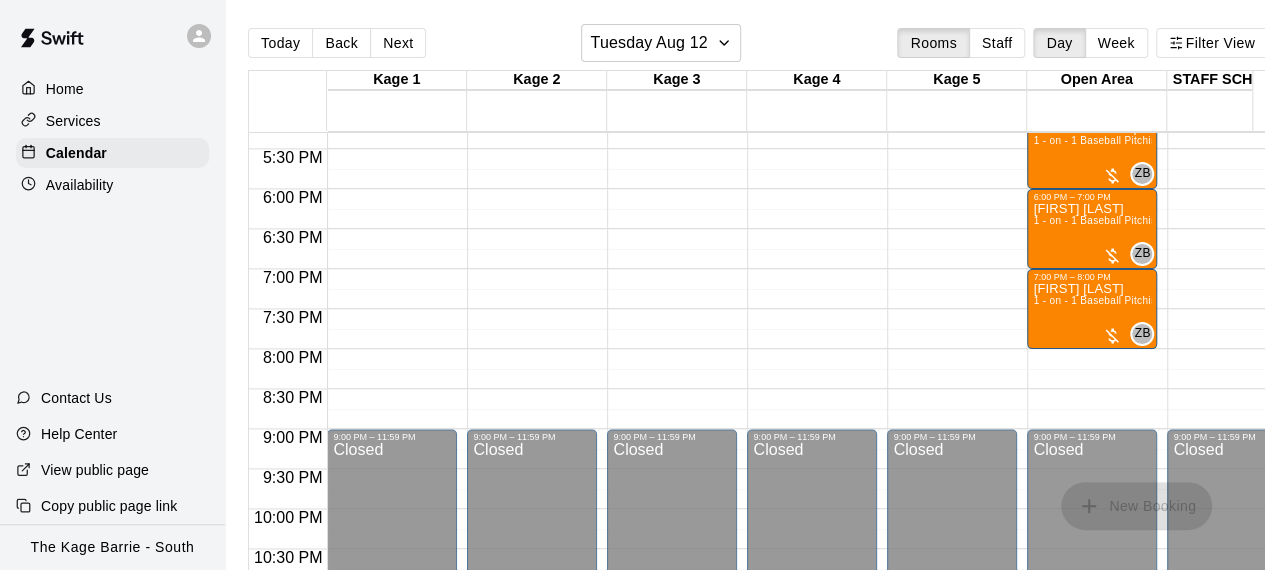 click on "12:00 AM – 12:00 PM Closed 12:00 PM – 1:30 PM HFT- 7U - 9U  4/4 spots [INITIAL] 0 3:30 PM – 4:00 PM [FIRST]  [LAST] 1 - on - 1 Baseball - Pitching Clinic [INITIAL] 0 9:00 PM – 11:59 PM Closed" at bounding box center [672, -291] 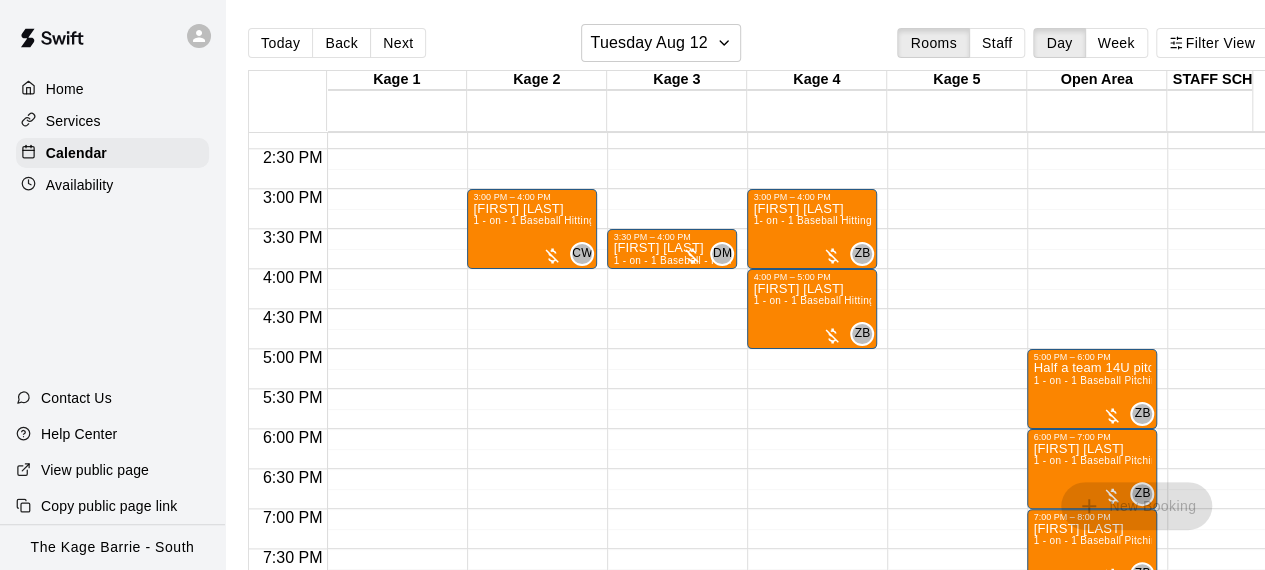 scroll, scrollTop: 1144, scrollLeft: 40, axis: both 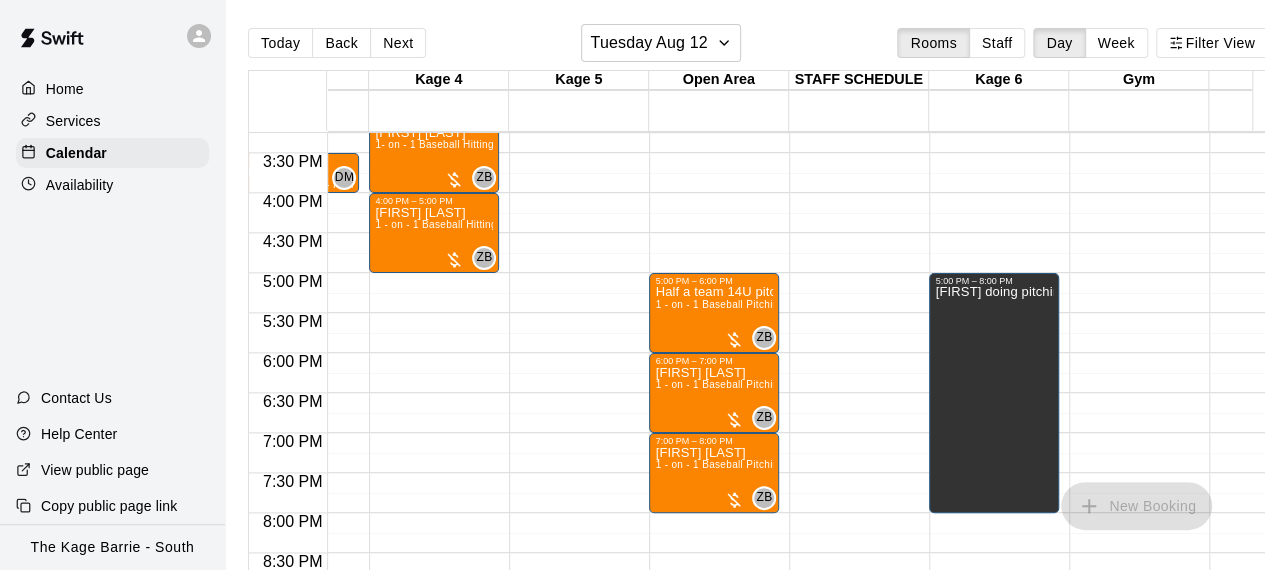 click on "5:00 PM – 6:00 PM Half a team 14U pitching off mounds in open area $300 plus HST 1 - on - 1 Baseball Pitching Clinic [INITIAL] 0" at bounding box center [714, 313] 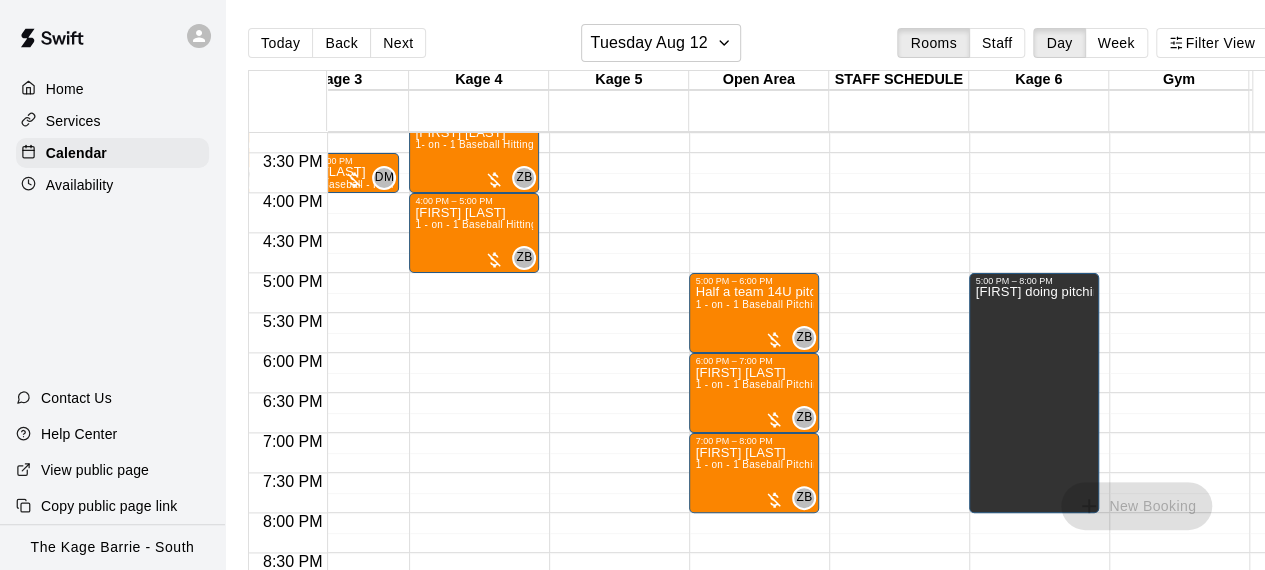 scroll, scrollTop: 1220, scrollLeft: 138, axis: both 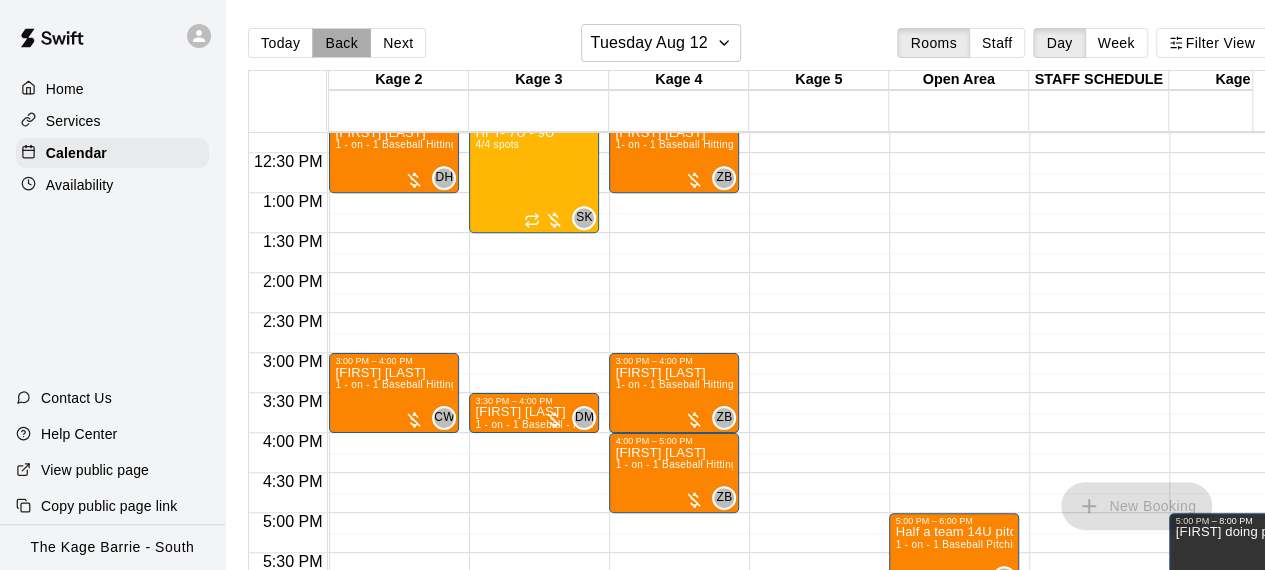 click on "Back" at bounding box center (341, 43) 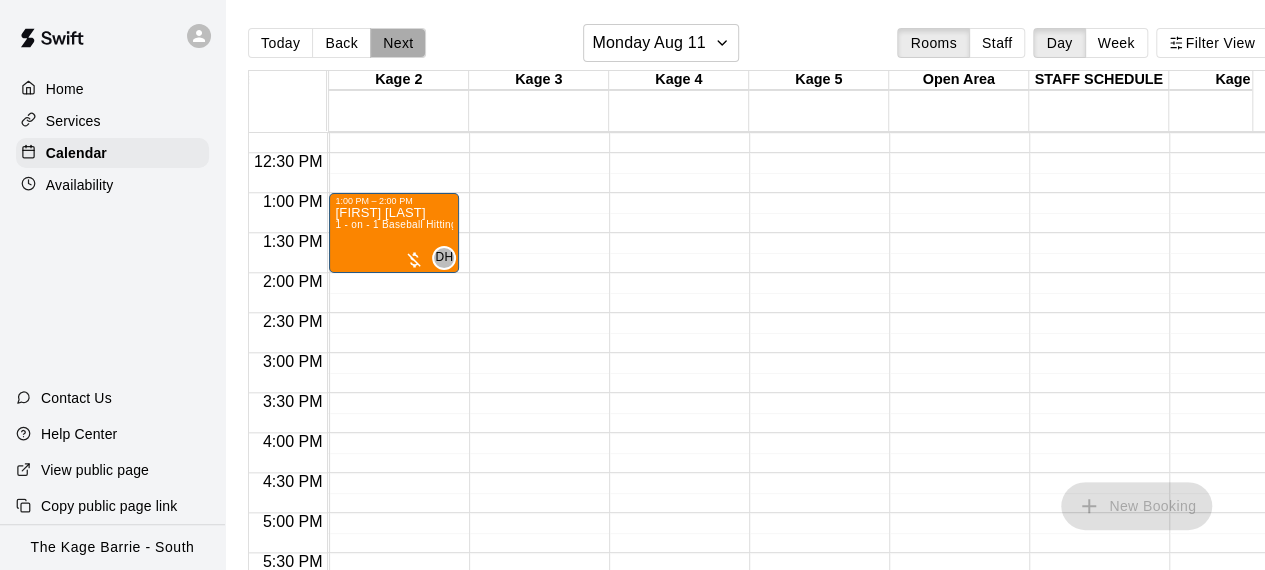 click on "Next" at bounding box center [398, 43] 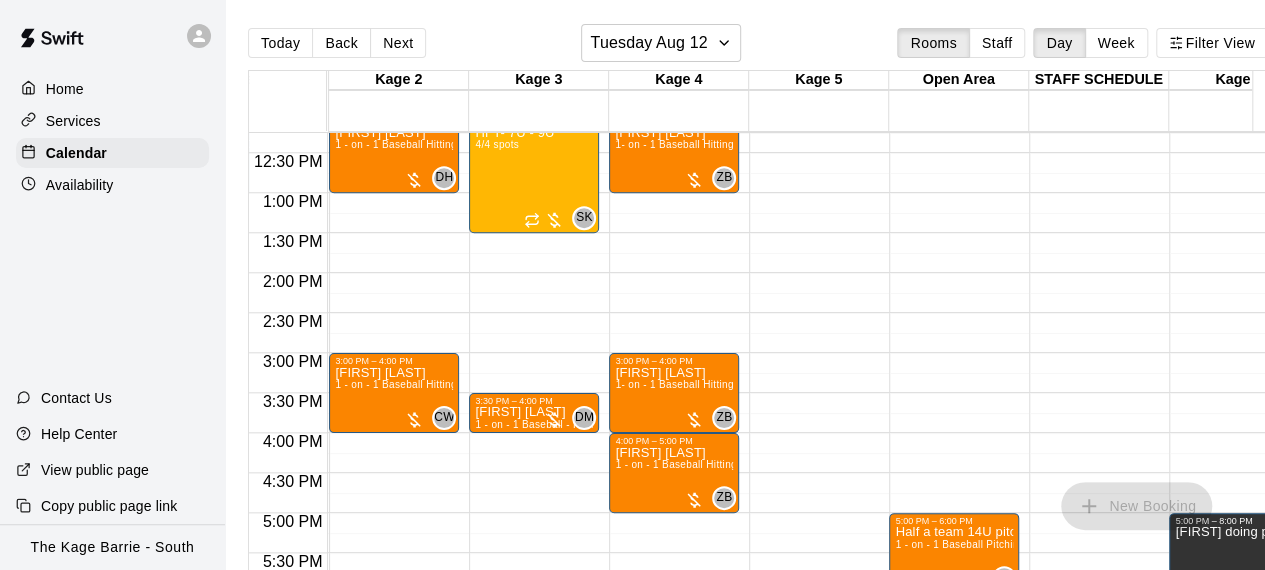 click on "12:00 AM – 12:00 PM Closed 12:00 PM – 1:30 PM HFT- 7U - 9U  4/4 spots [INITIAL] 0 3:30 PM – 4:00 PM [FIRST]  [LAST] 1 - on - 1 Baseball - Pitching Clinic [INITIAL] 0 9:00 PM – 11:59 PM Closed" at bounding box center (534, 113) 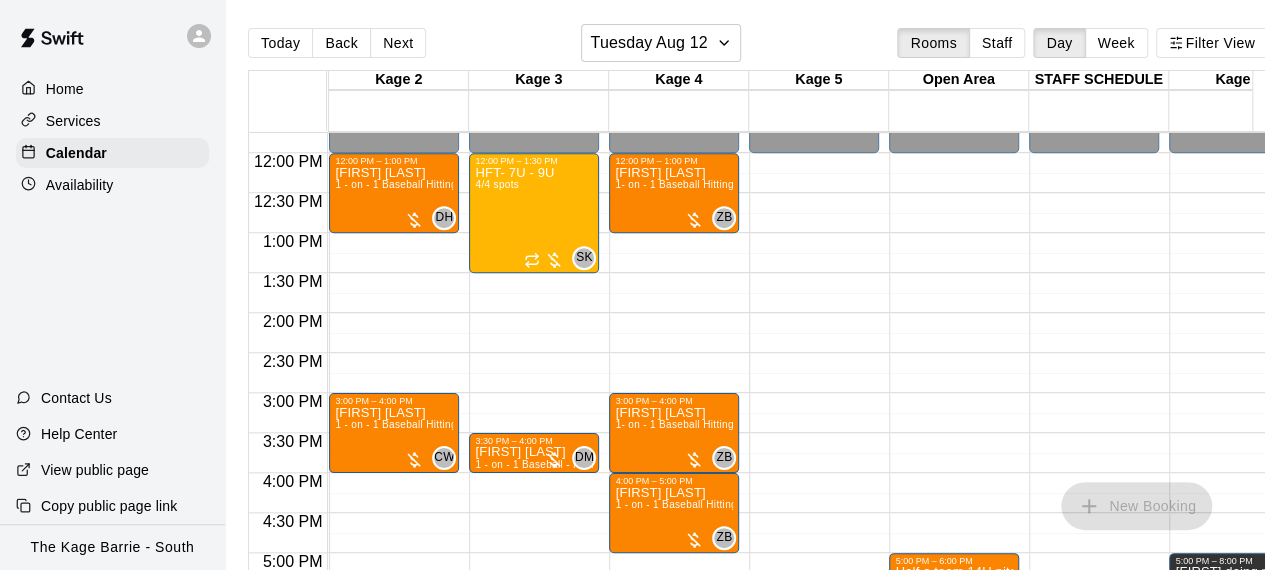 scroll, scrollTop: 940, scrollLeft: 178, axis: both 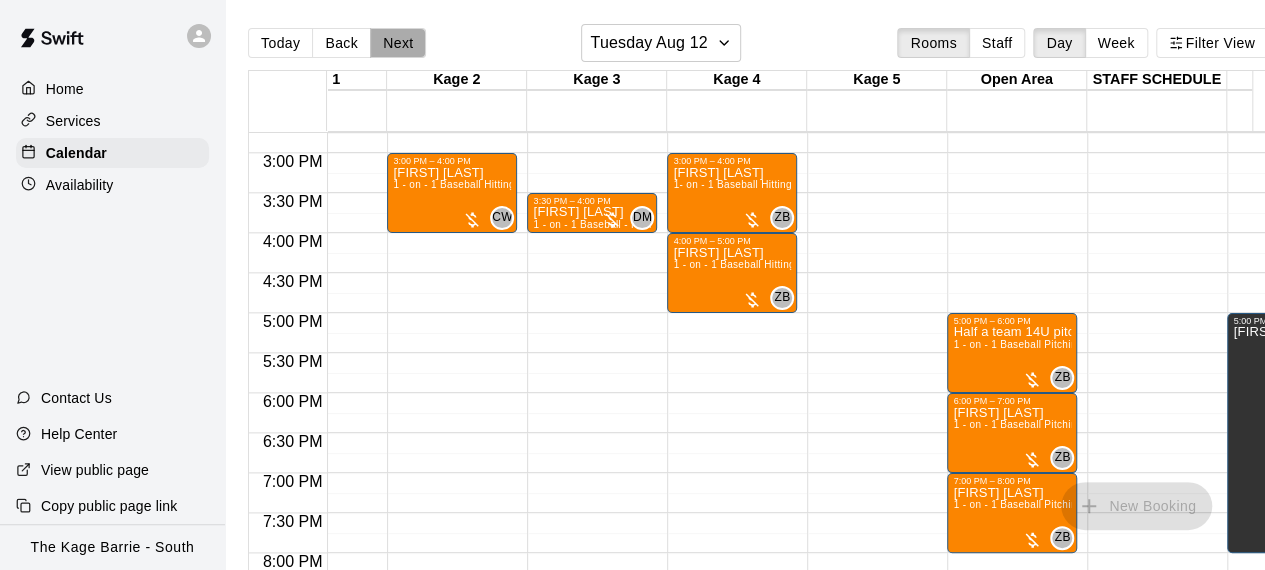 click on "Next" at bounding box center (398, 43) 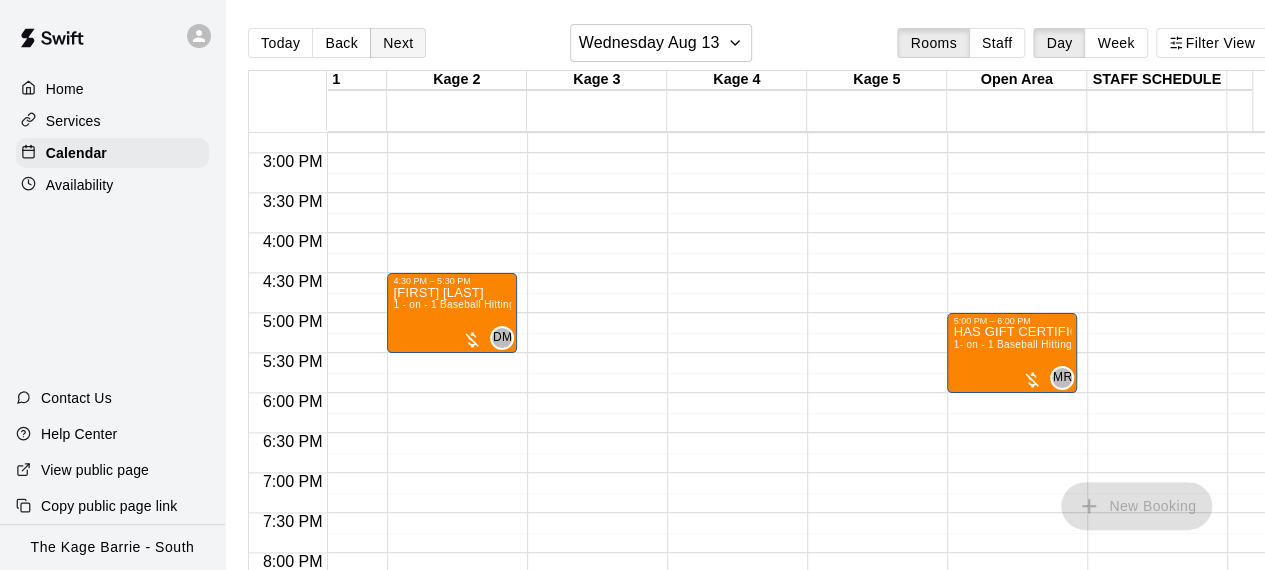 click on "Next" at bounding box center [398, 43] 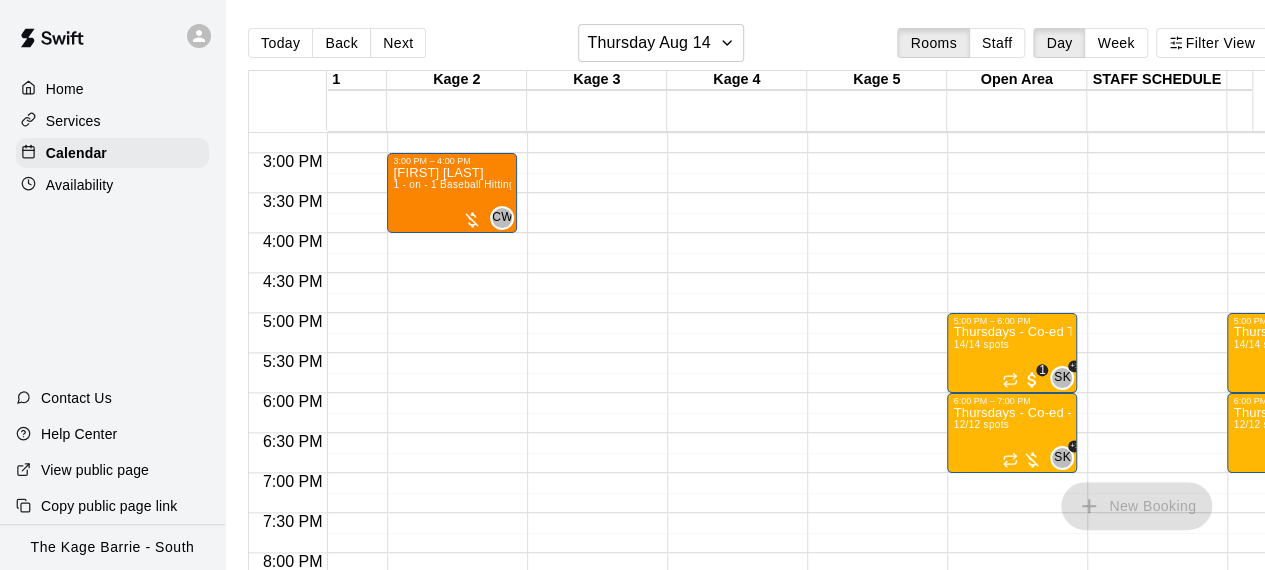 click on "12:00 AM – 12:00 PM Closed 9:00 PM – 11:59 PM Closed" at bounding box center [732, -87] 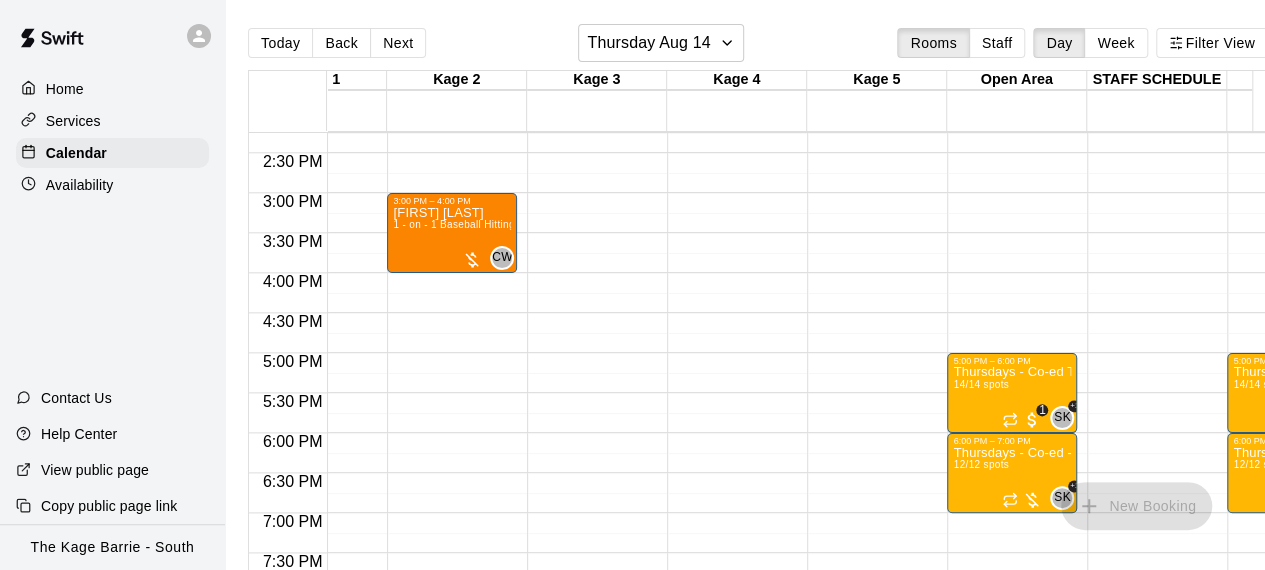 scroll, scrollTop: 940, scrollLeft: 80, axis: both 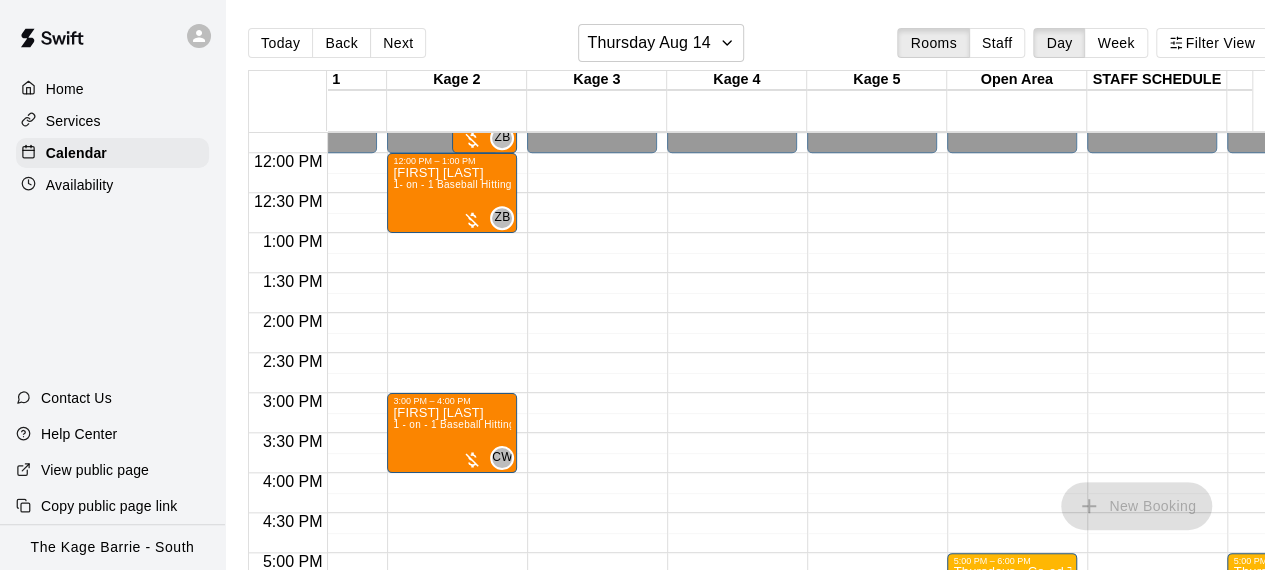 click on "12:00 AM – 12:00 PM Closed 9:00 PM – 11:59 PM Closed" at bounding box center [732, 153] 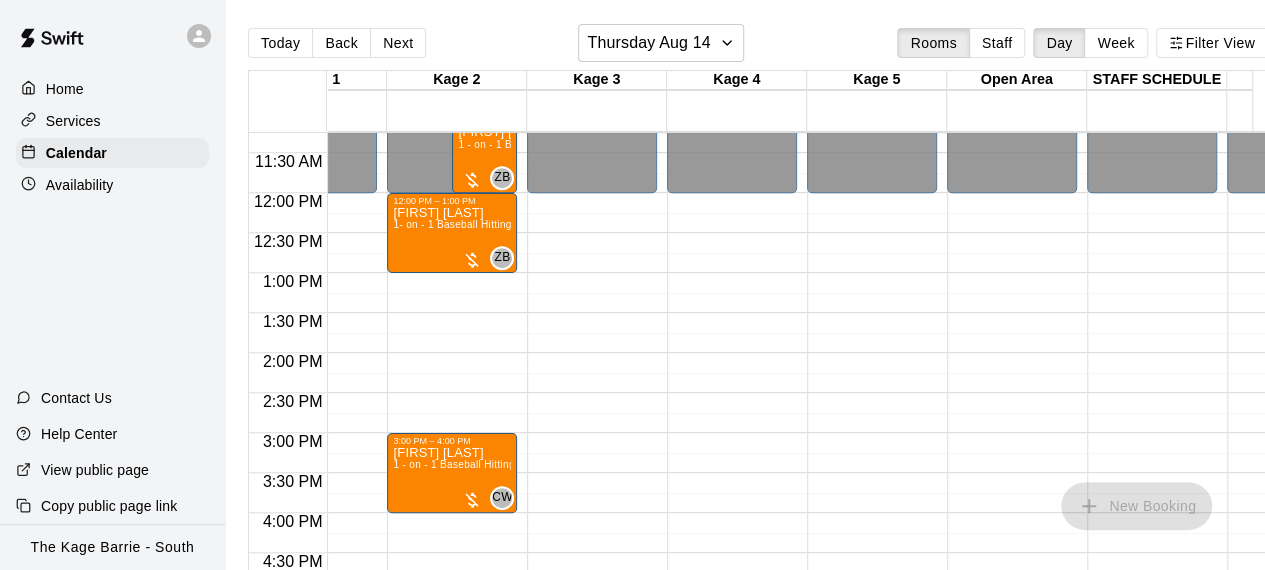 scroll, scrollTop: 740, scrollLeft: 80, axis: both 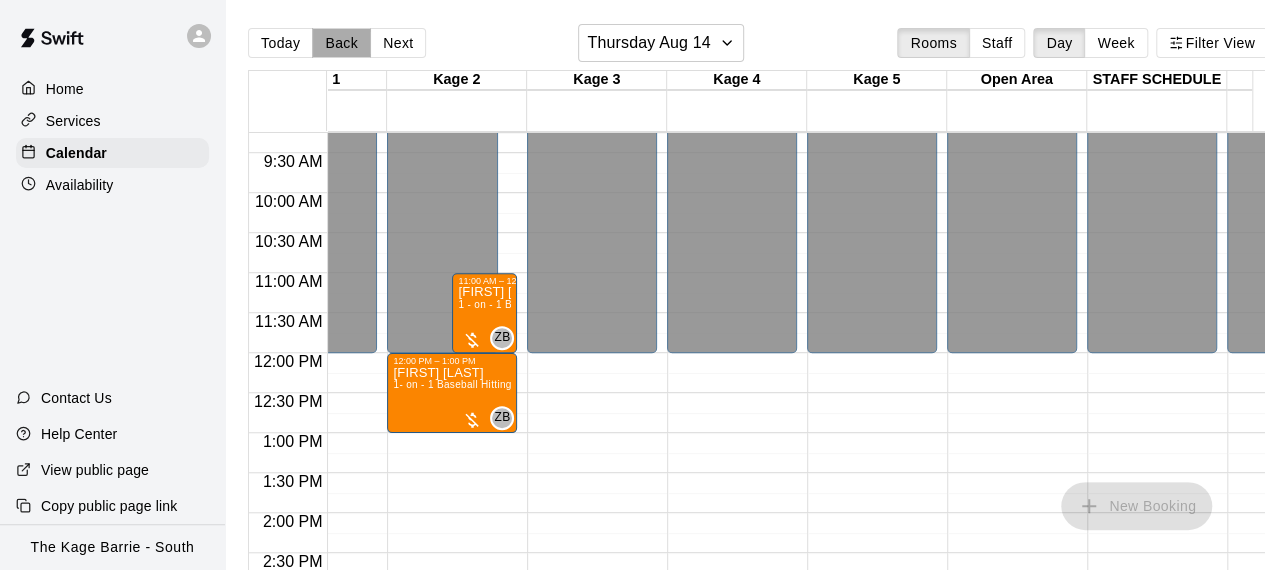 click on "Back" at bounding box center (341, 43) 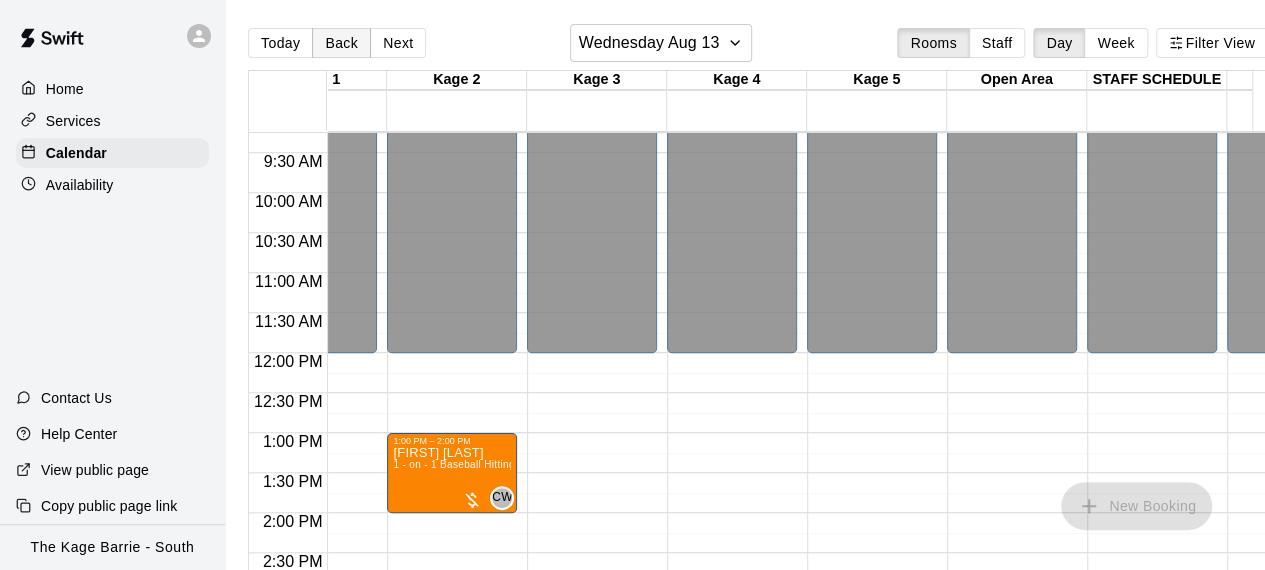 click on "Back" at bounding box center [341, 43] 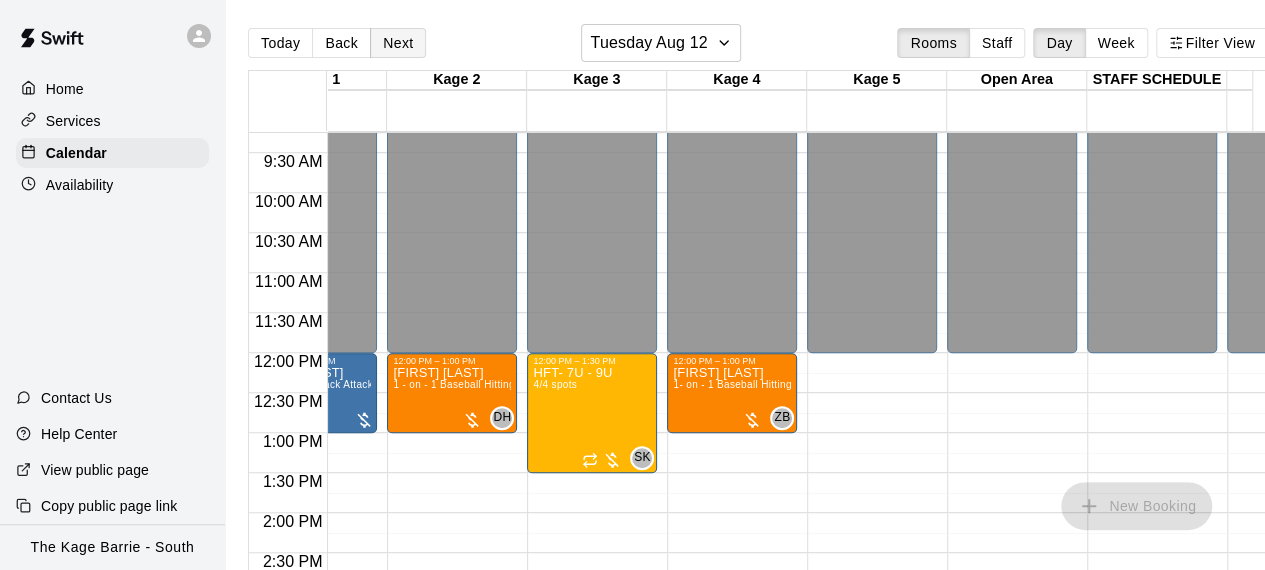 click on "Next" at bounding box center (398, 43) 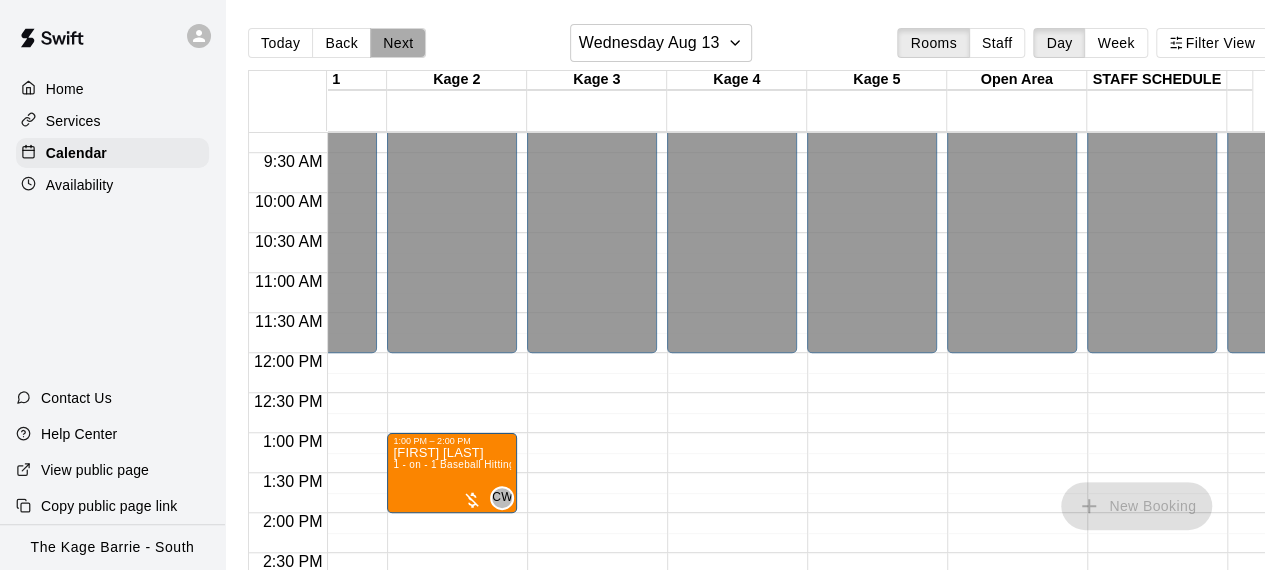 click on "Next" at bounding box center [398, 43] 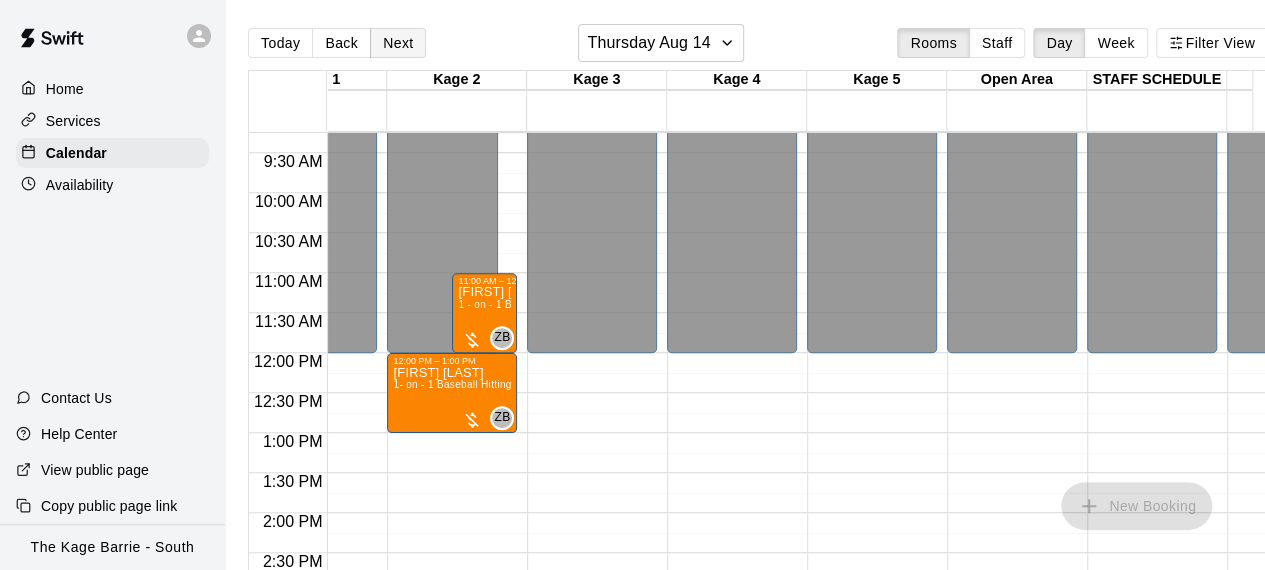 click on "Next" at bounding box center (398, 43) 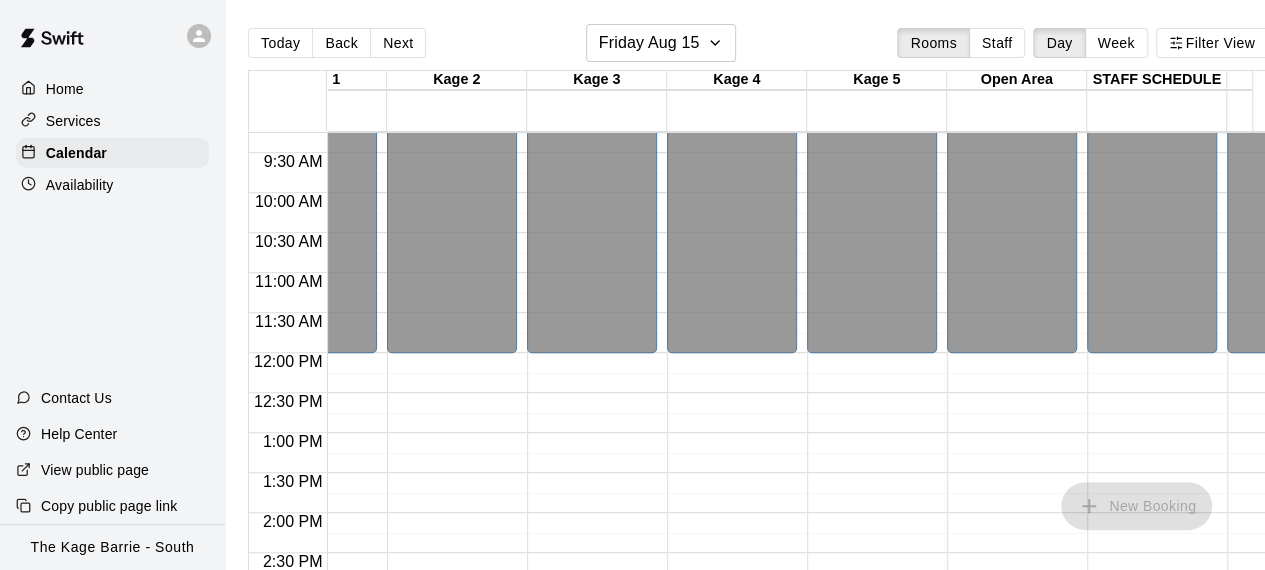 click on "12:00 AM – 12:00 PM Closed 9:00 PM – 11:59 PM Closed" at bounding box center [592, 353] 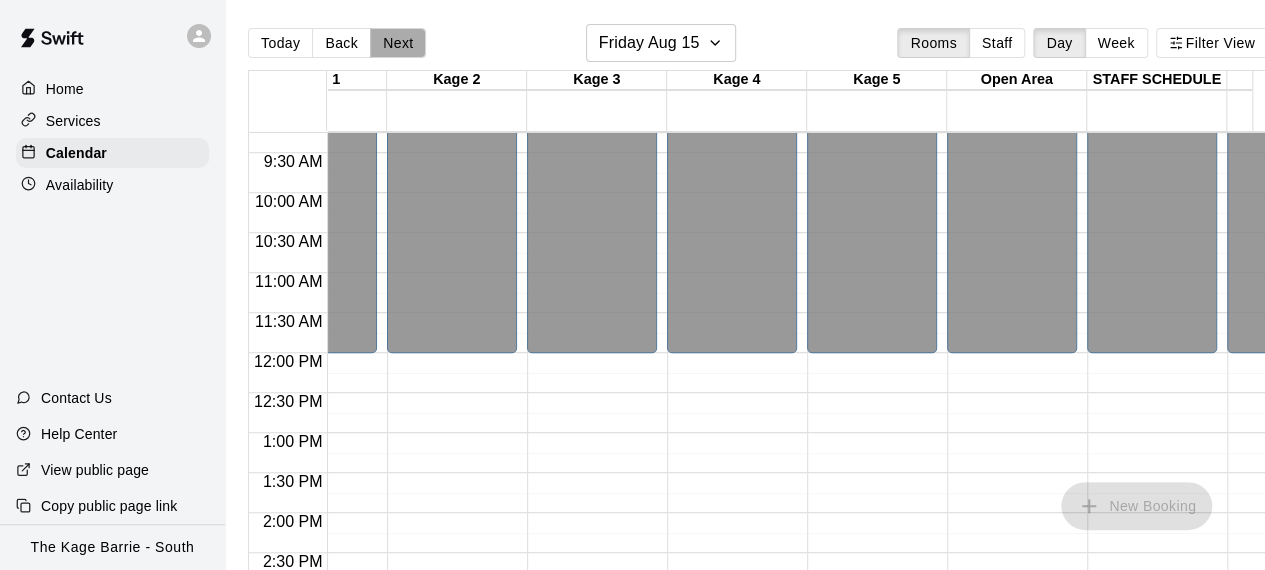 click on "Next" at bounding box center (398, 43) 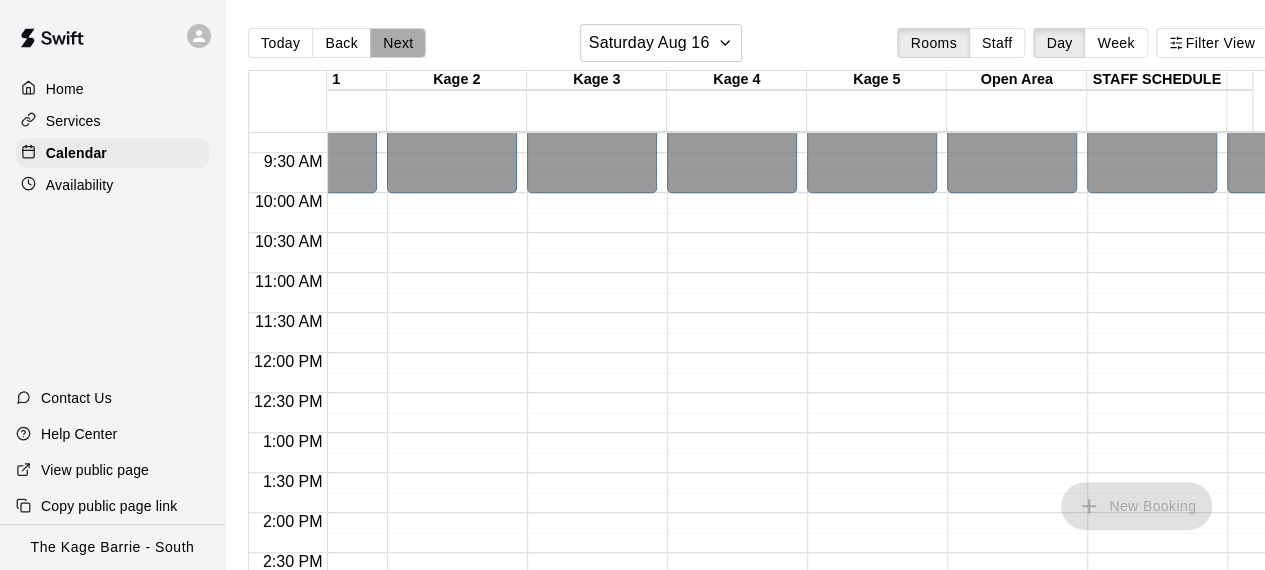 click on "Next" at bounding box center (398, 43) 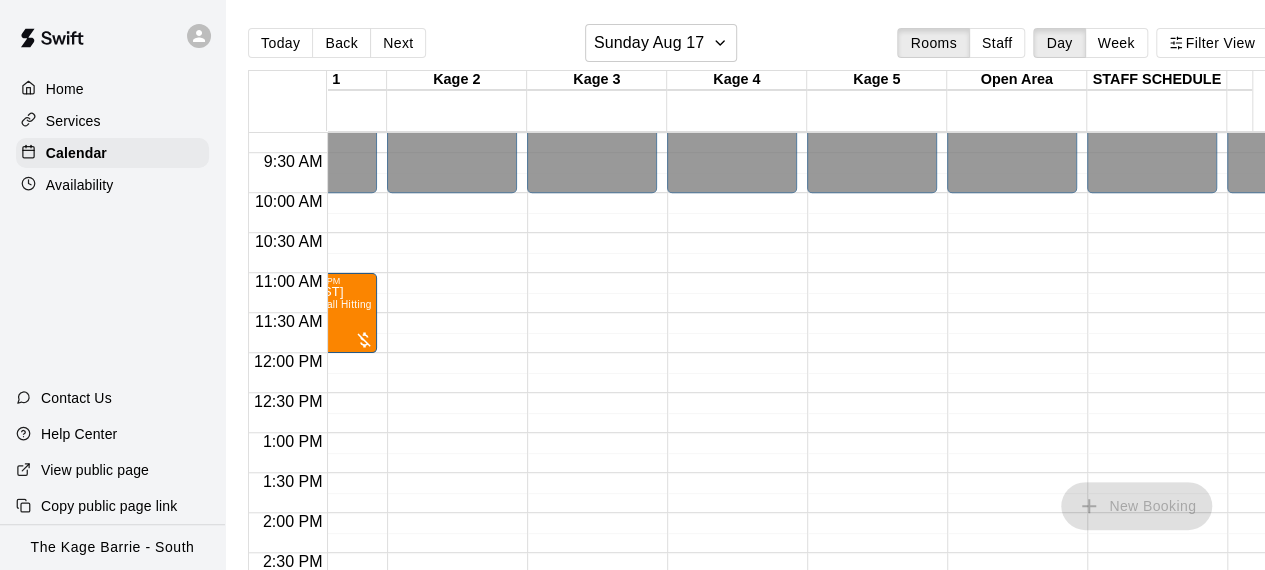 click on "12:00 AM – 10:00 AM Closed 6:00 PM – 11:59 PM Closed" at bounding box center (592, 353) 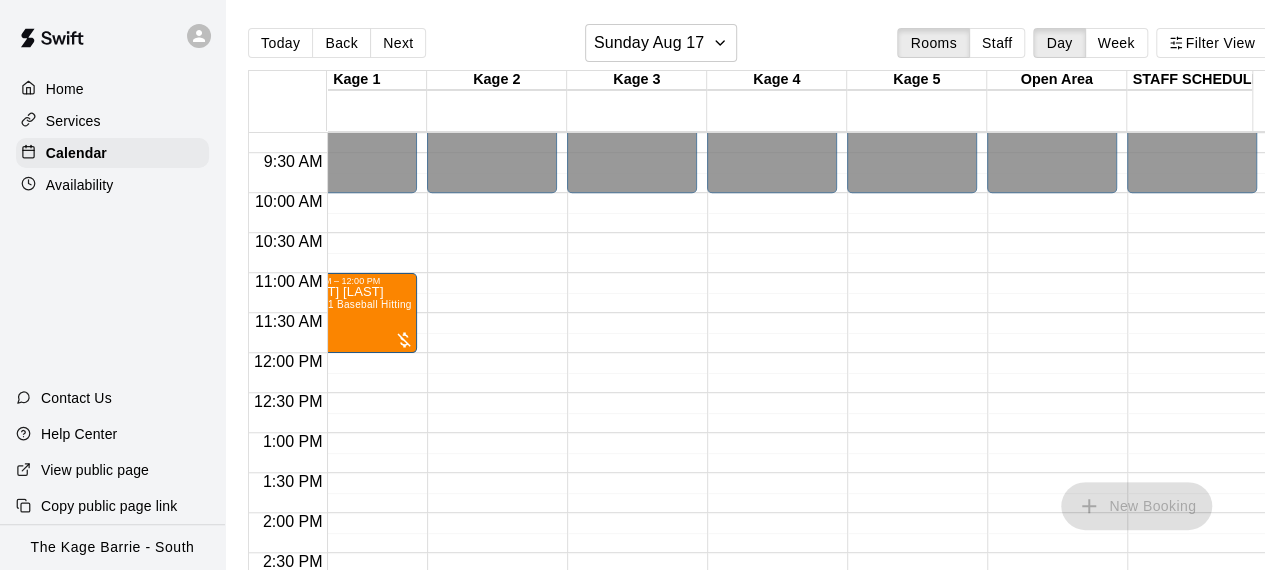 scroll, scrollTop: 740, scrollLeft: 0, axis: vertical 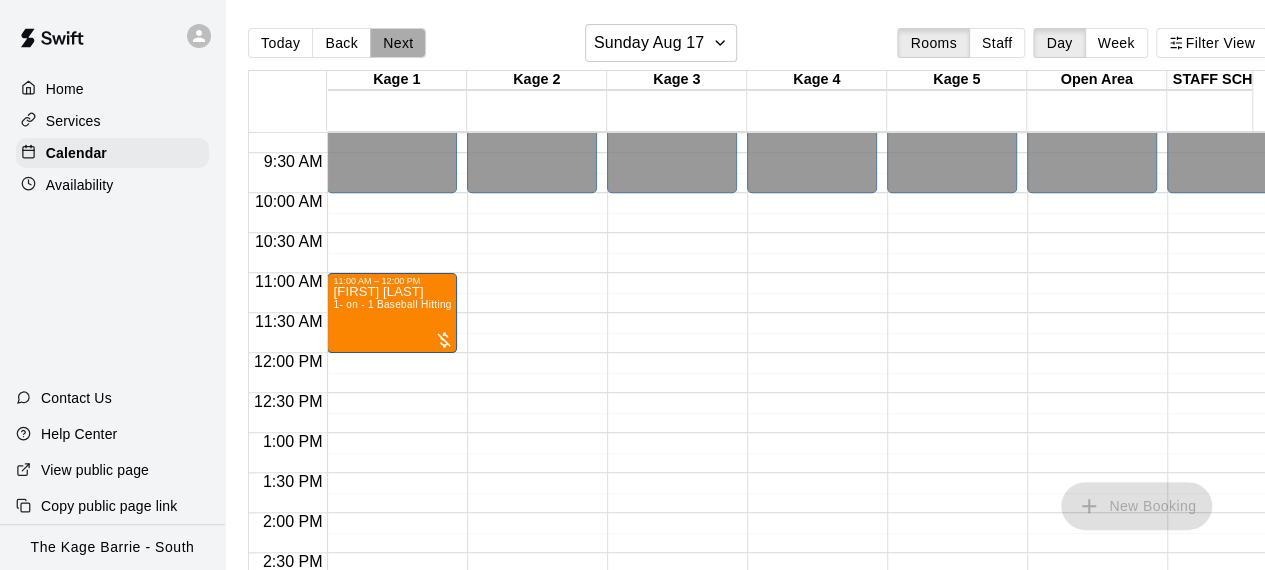 click on "Next" at bounding box center [398, 43] 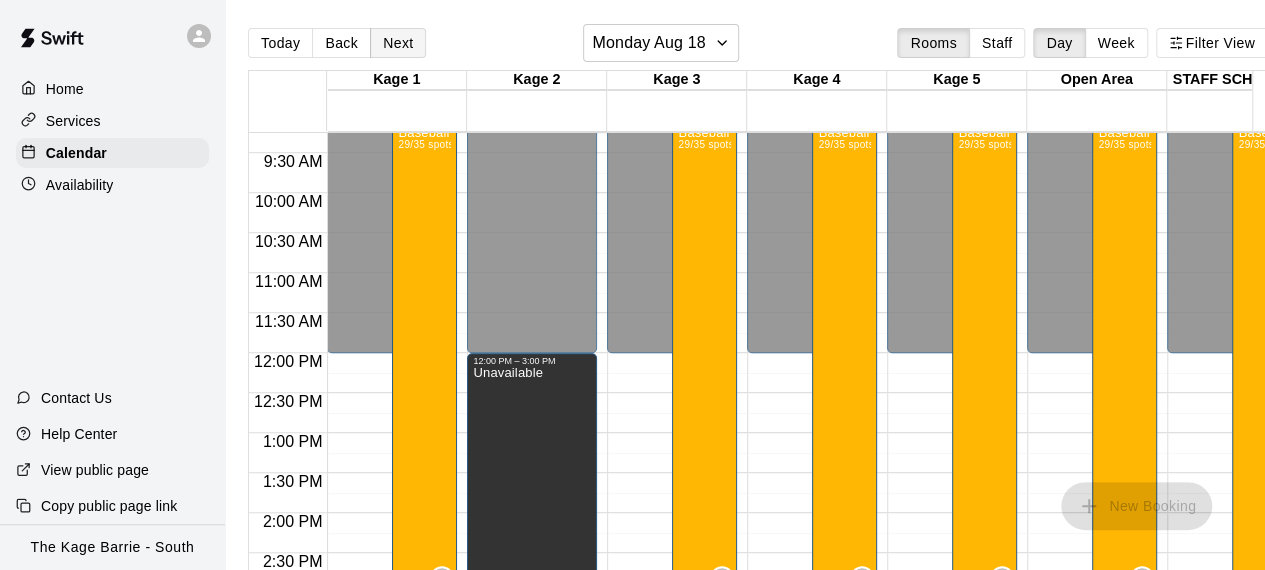 click on "Next" at bounding box center (398, 43) 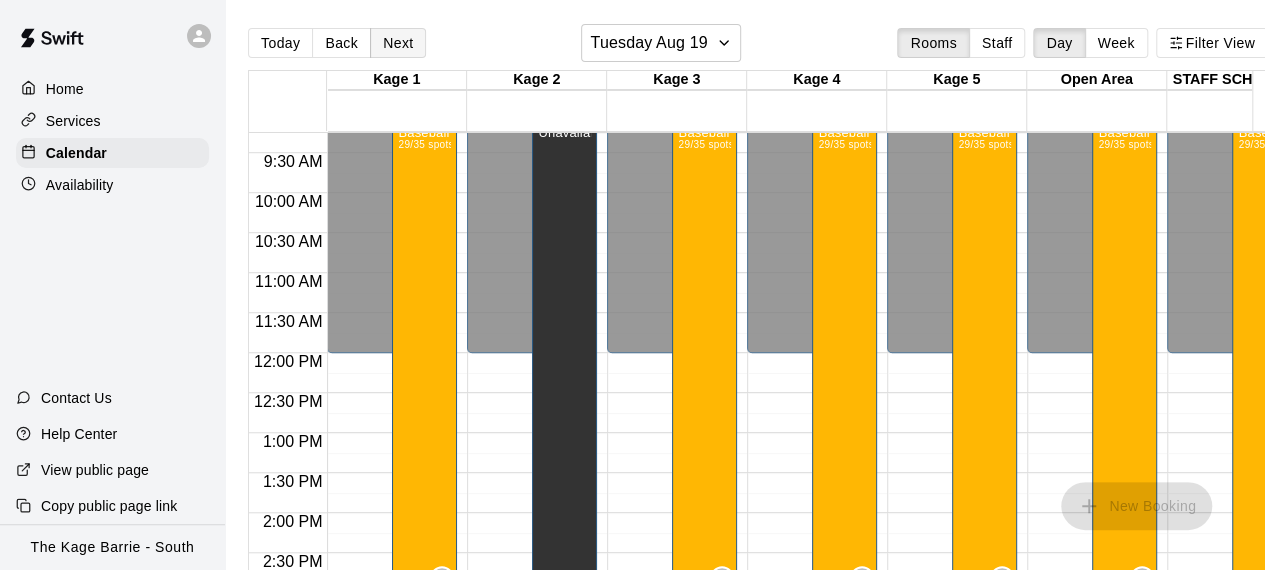 click on "Next" at bounding box center [398, 43] 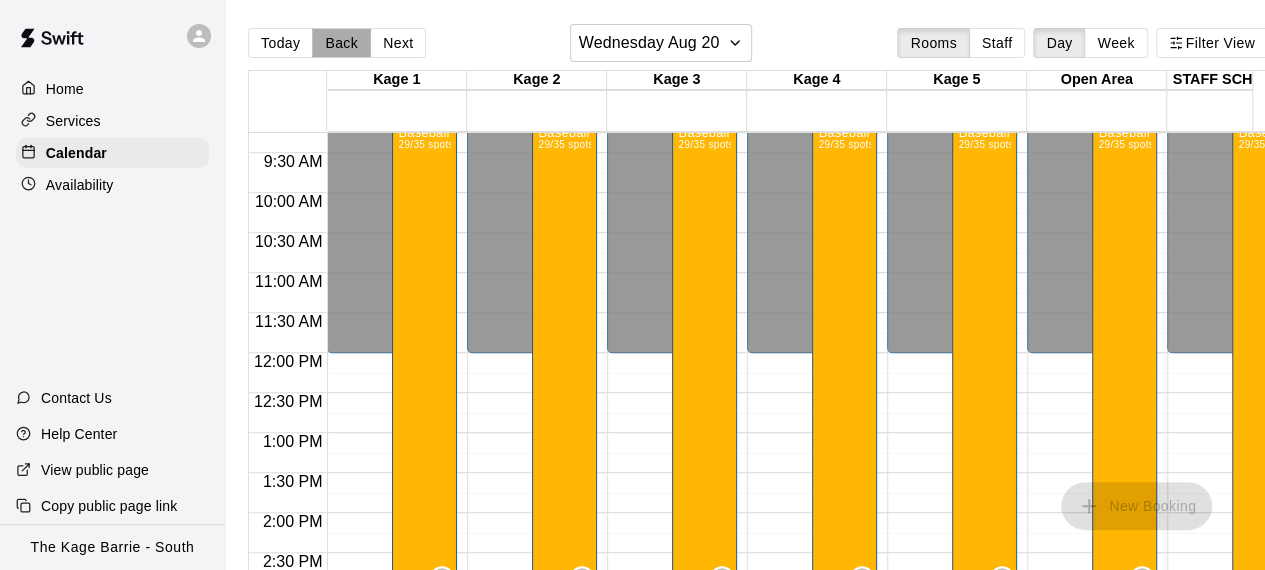 click on "Back" at bounding box center (341, 43) 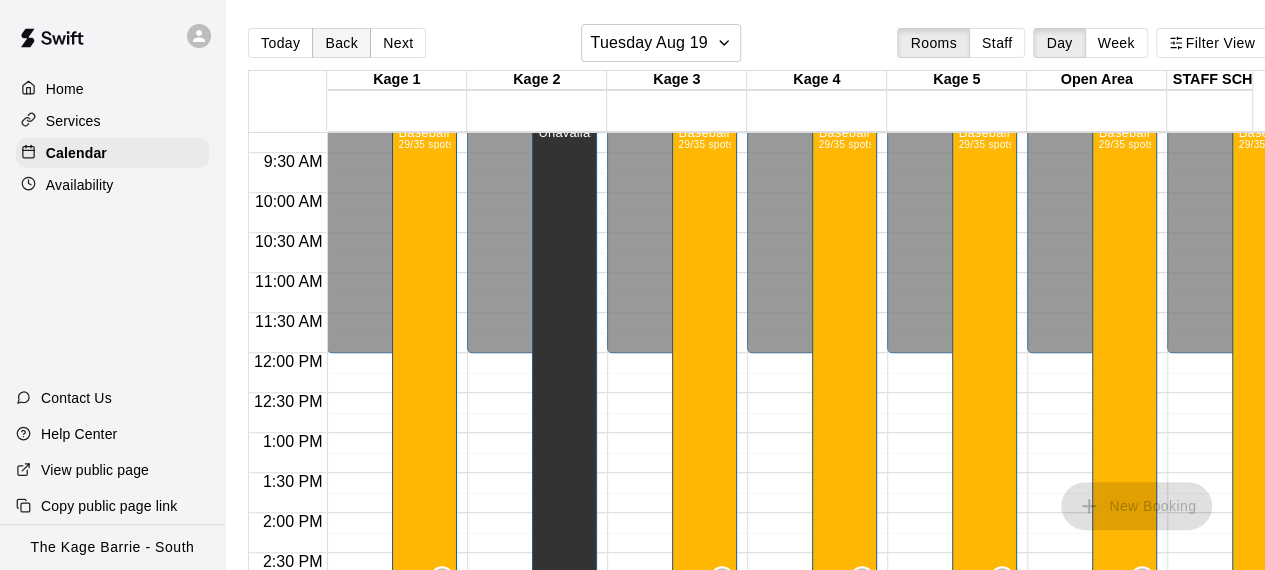 click on "Back" at bounding box center [341, 43] 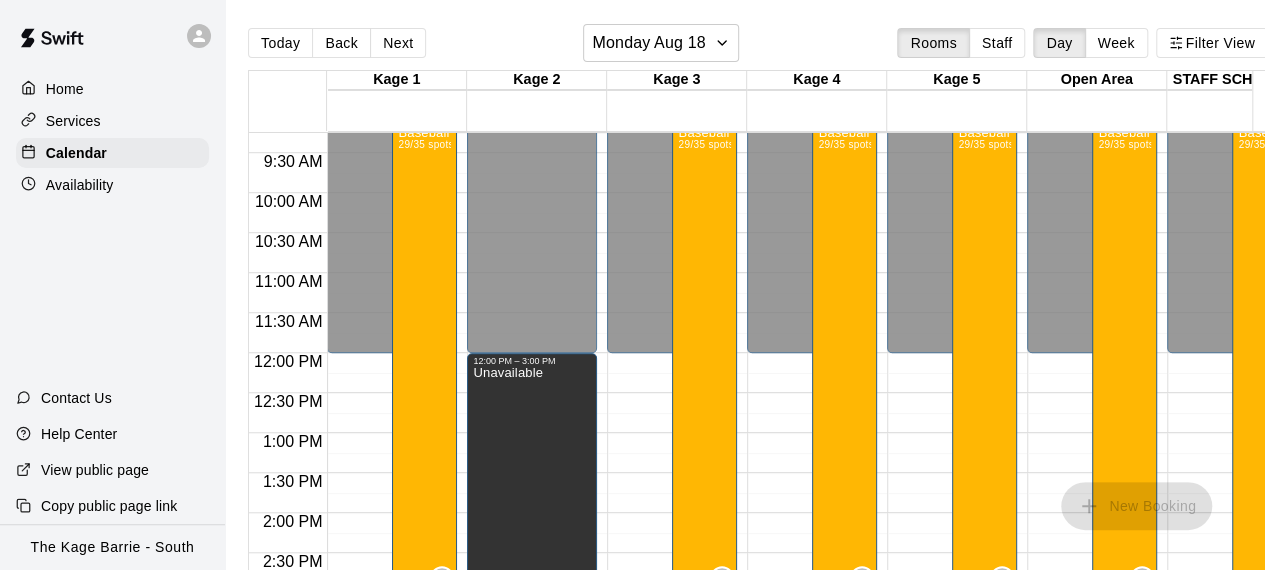 click on "Closed" at bounding box center [532, -122] 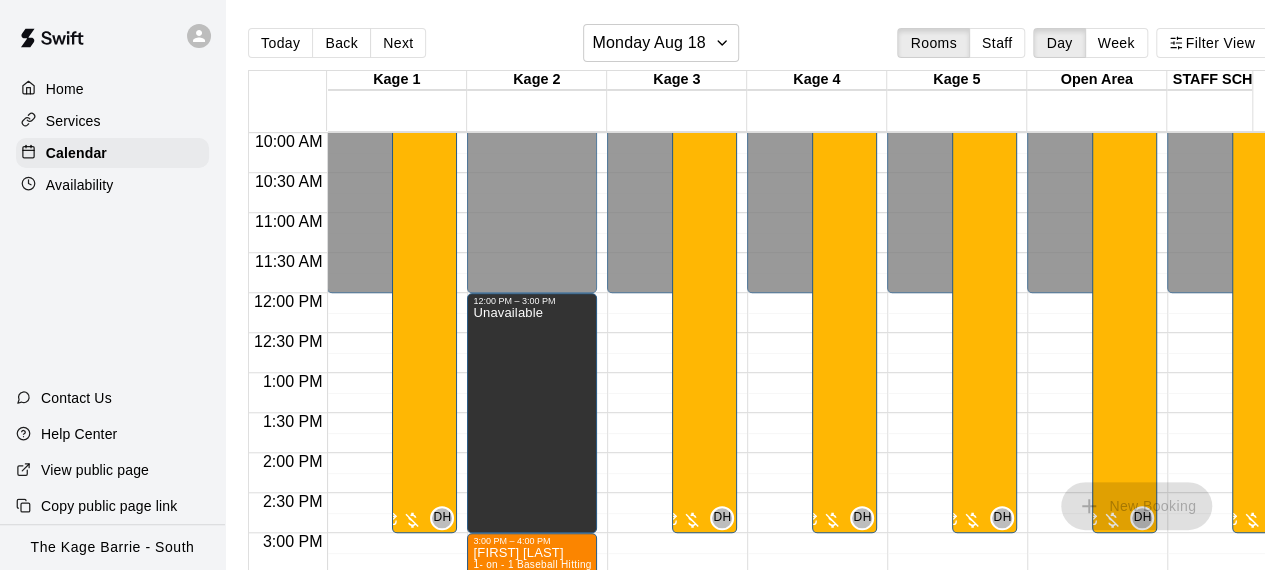scroll, scrollTop: 960, scrollLeft: 0, axis: vertical 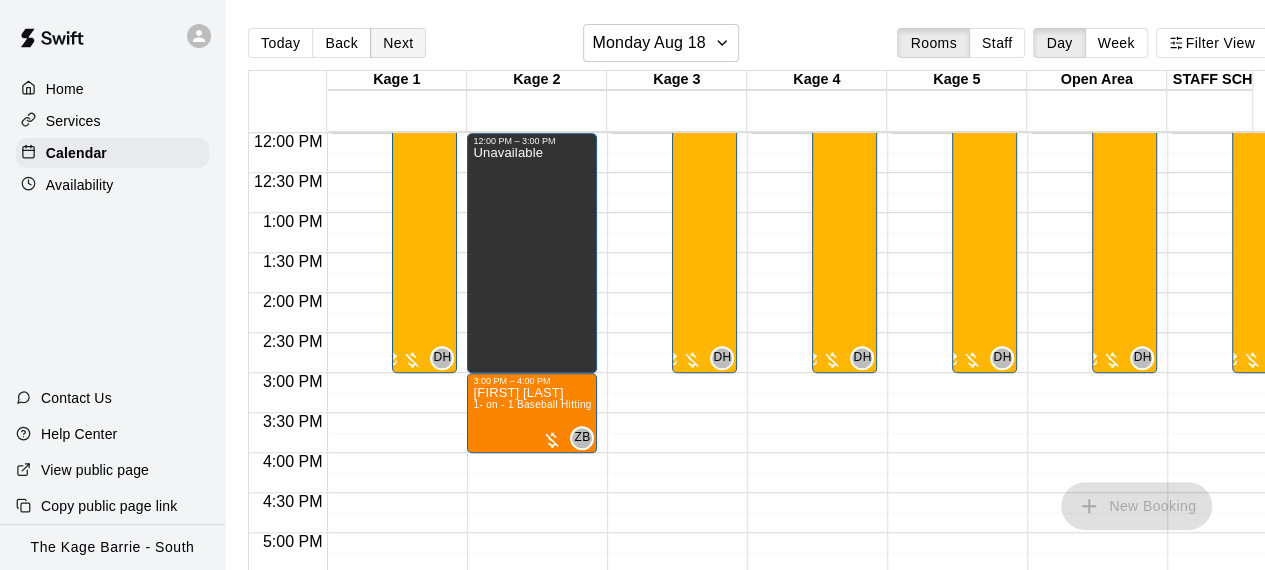 click on "Next" at bounding box center [398, 43] 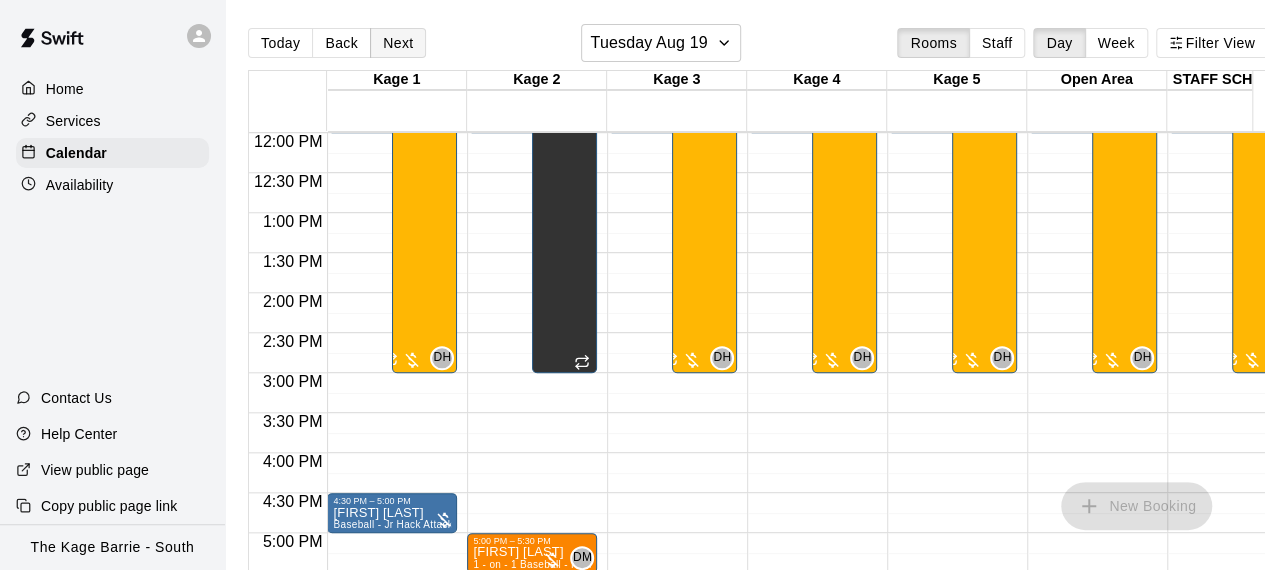 click on "Next" at bounding box center [398, 43] 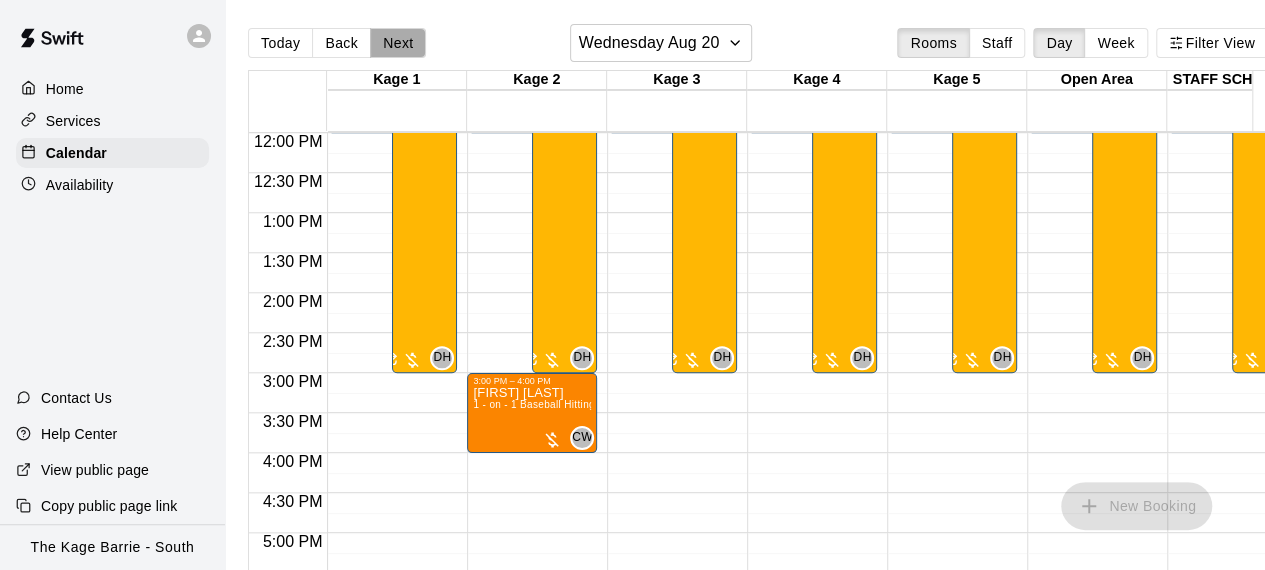click on "Next" at bounding box center [398, 43] 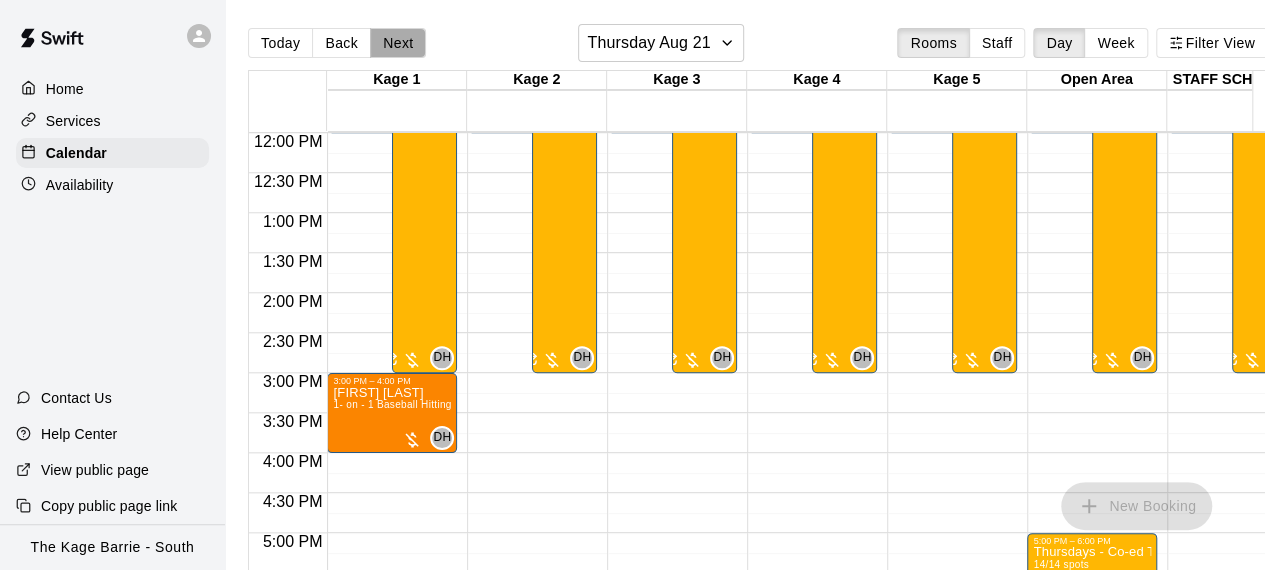 click on "Next" at bounding box center [398, 43] 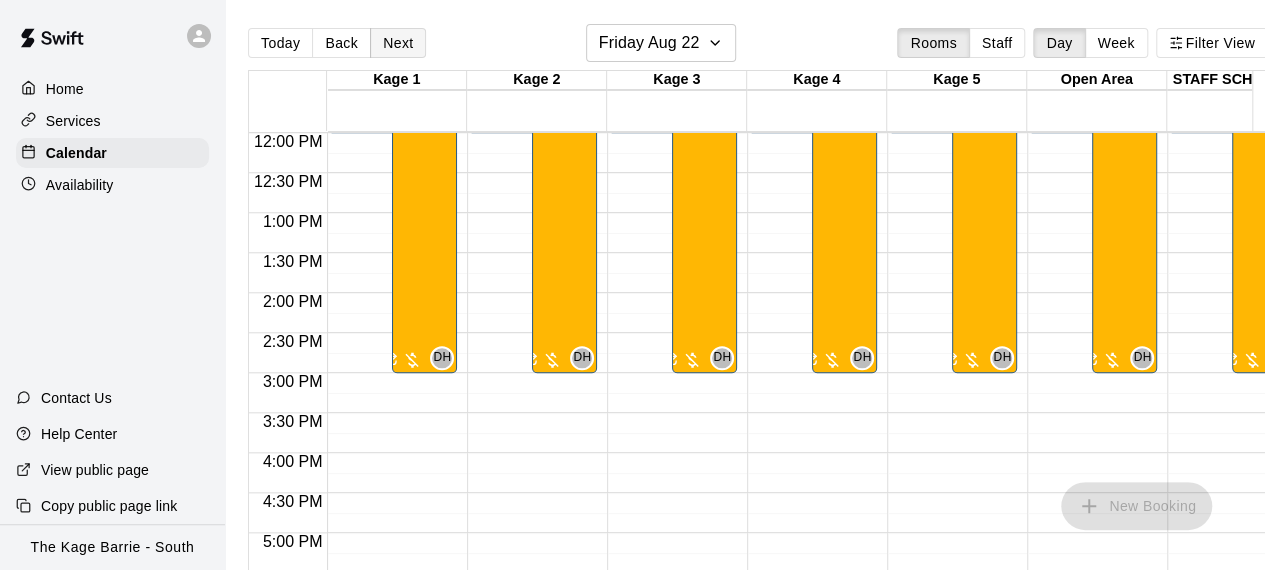 click on "Next" at bounding box center [398, 43] 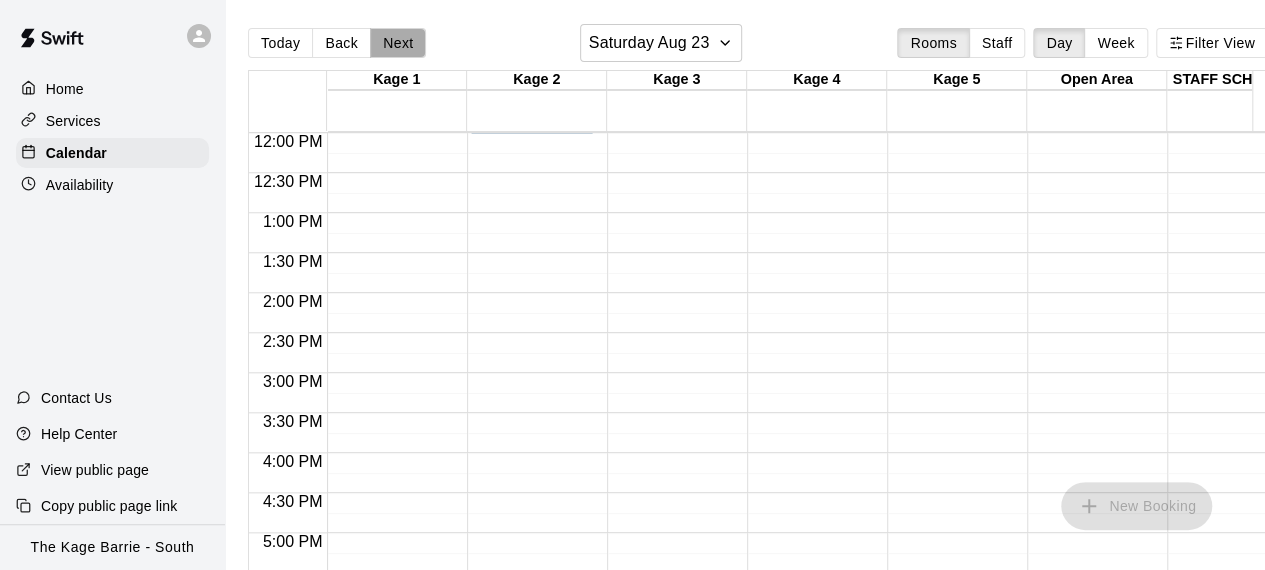 click on "Next" at bounding box center (398, 43) 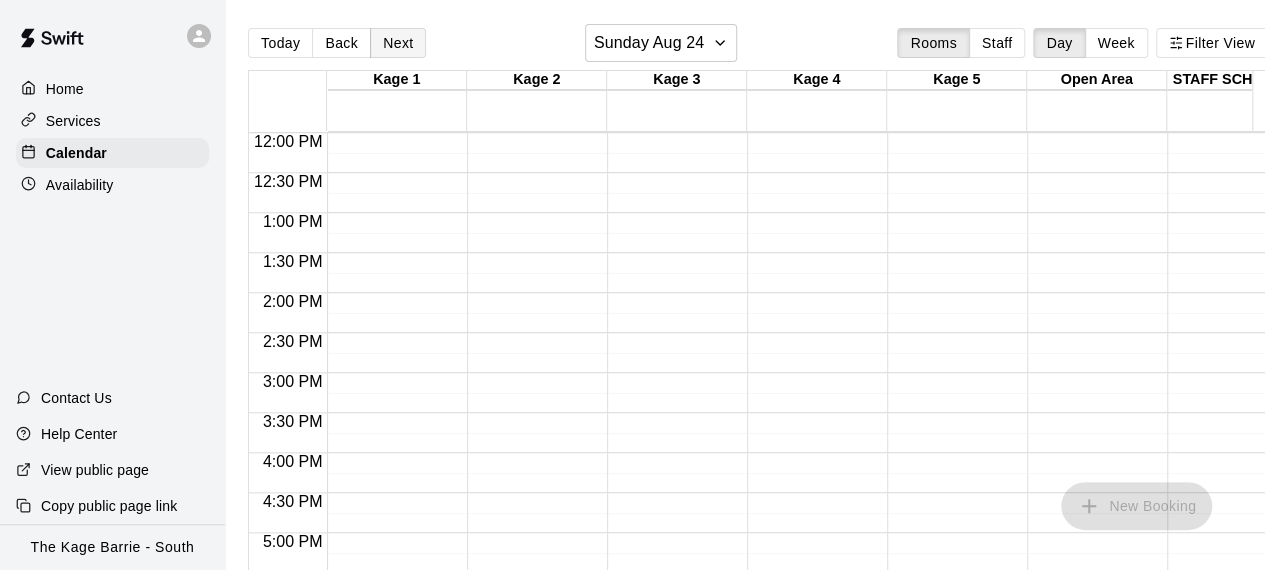 click on "Next" at bounding box center [398, 43] 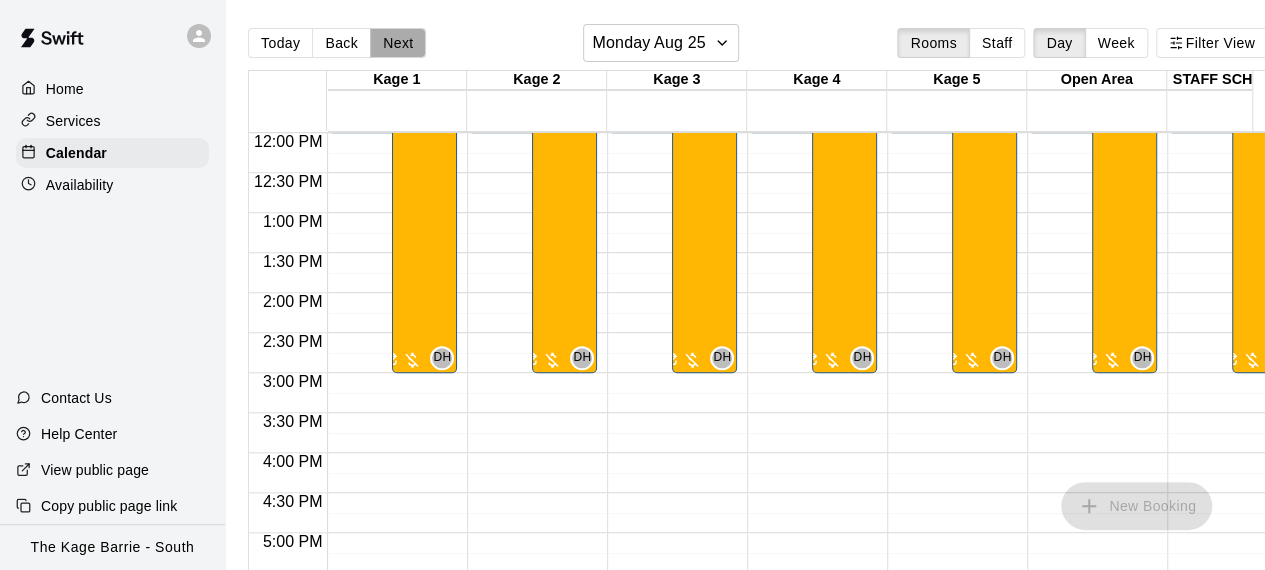 click on "Next" at bounding box center [398, 43] 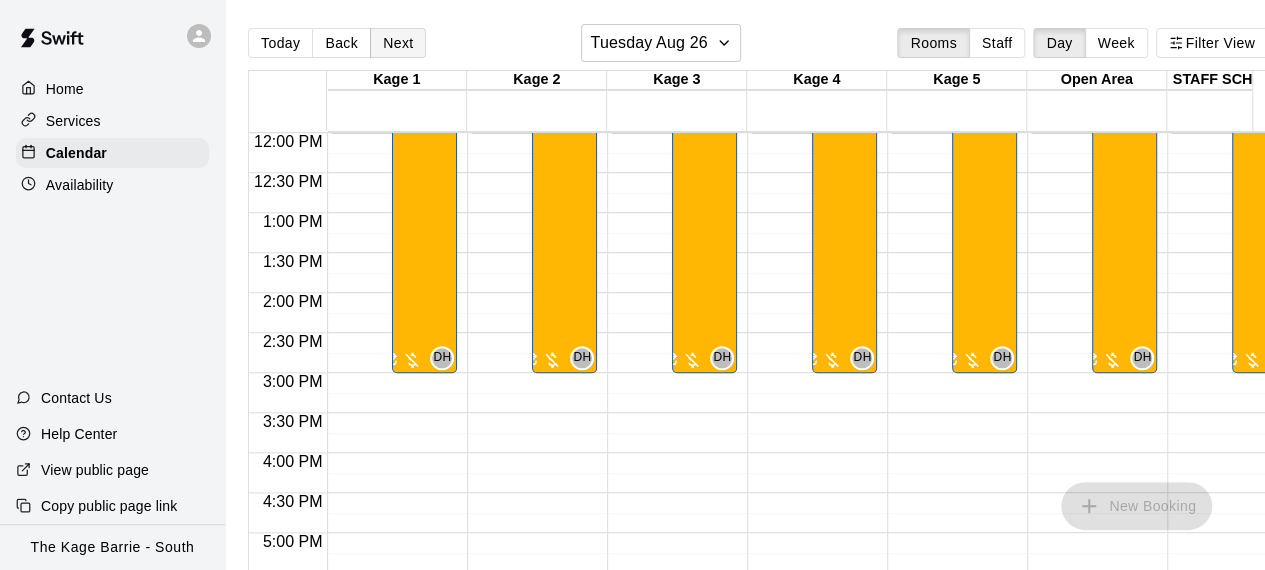 click on "Next" at bounding box center [398, 43] 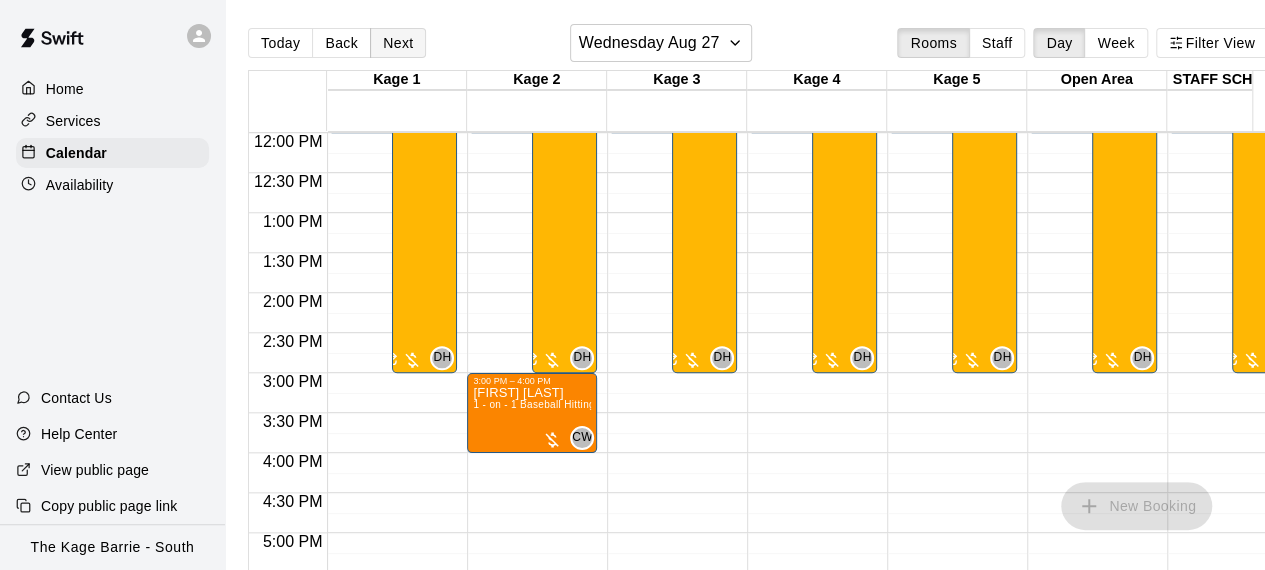 click on "Next" at bounding box center [398, 43] 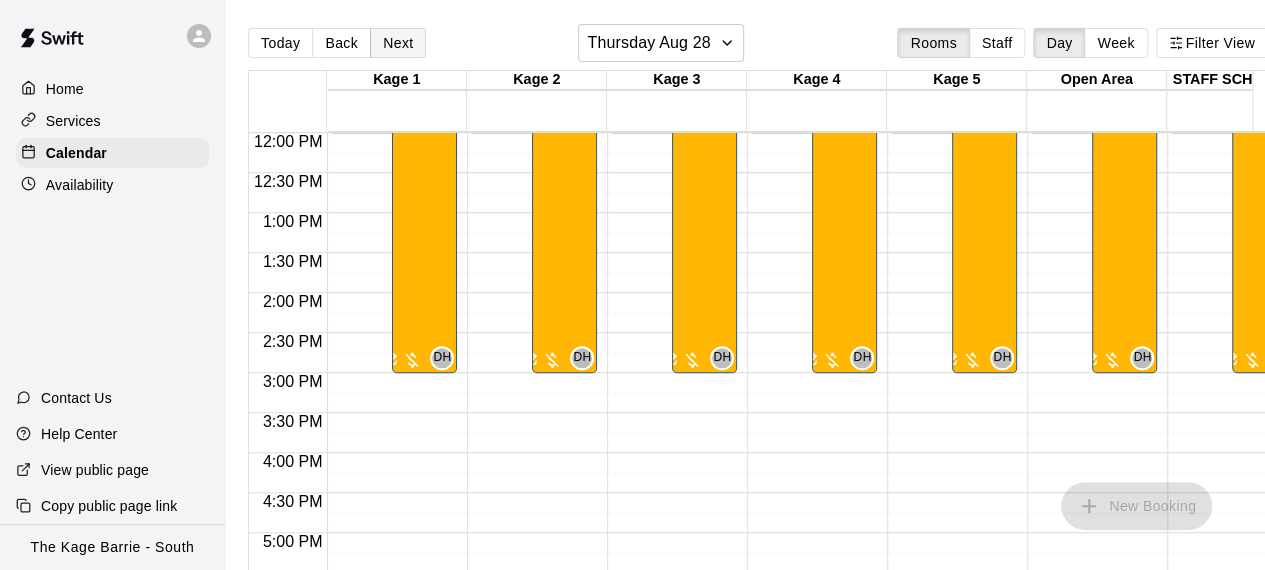 click on "Next" at bounding box center (398, 43) 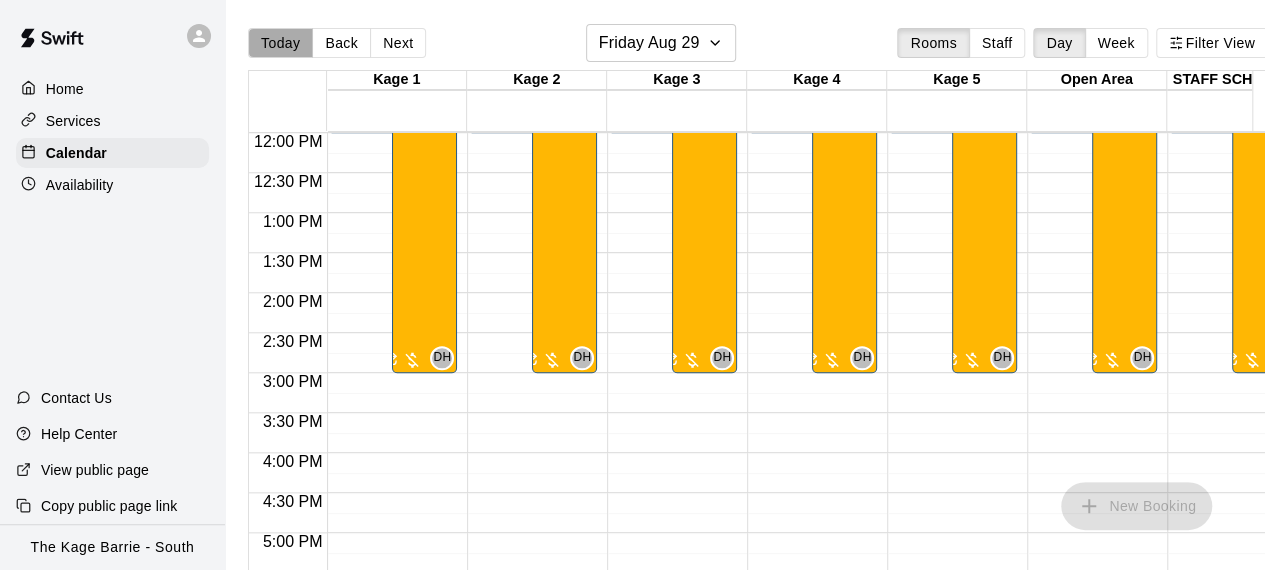click on "Today" at bounding box center (280, 43) 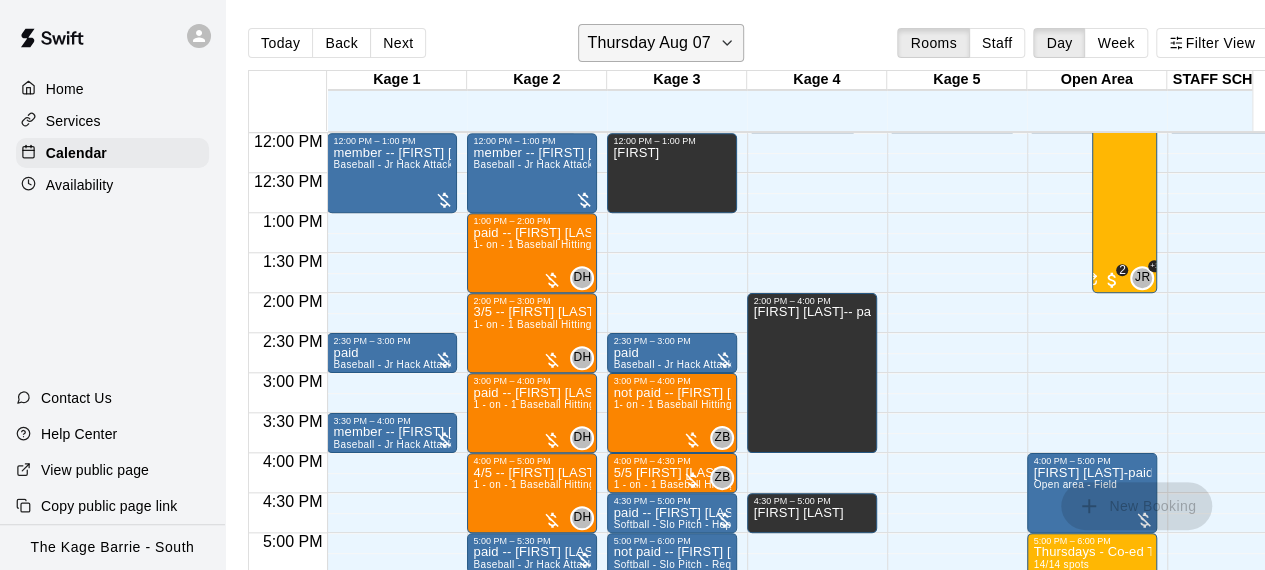 click 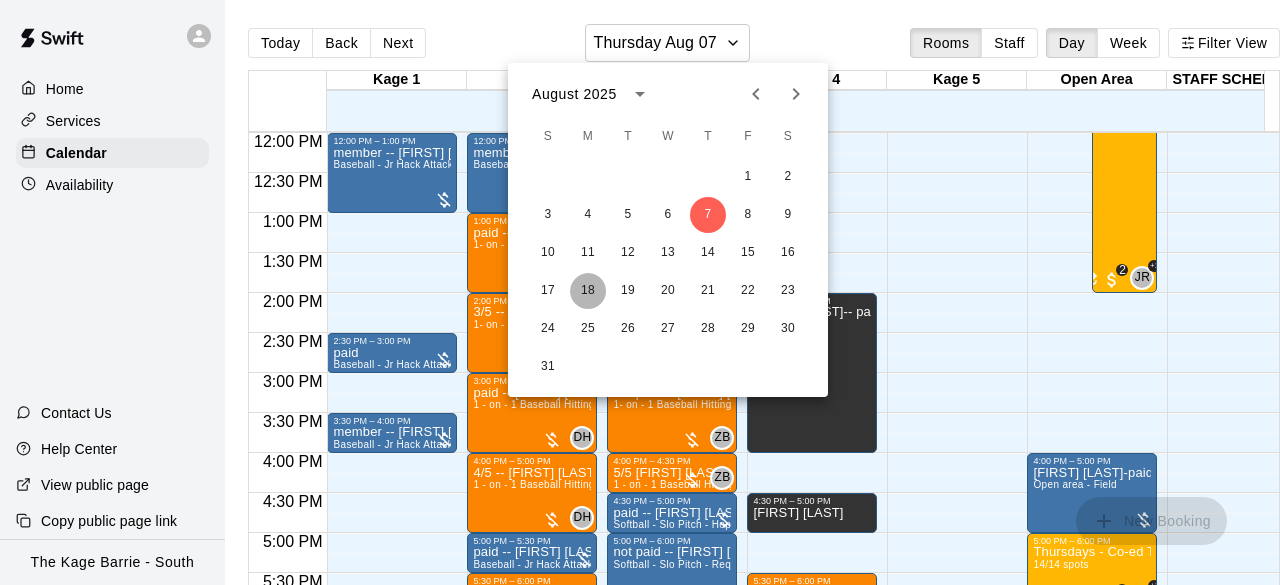 click on "18" at bounding box center [588, 291] 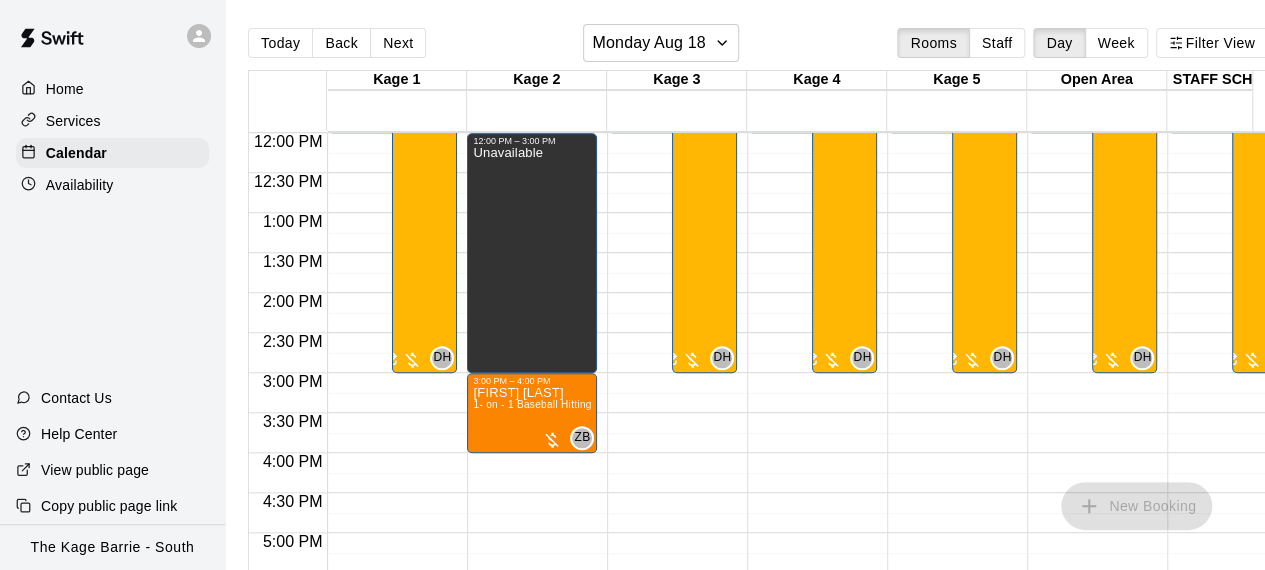 click on "12:00 AM – 12:00 PM Closed 9:00 PM – 11:59 PM Closed 9:00 AM – 3:00 PM Baseball - Tryout Prep Camp 2025 (August 18 - 22)   29/35 spots DH 0" at bounding box center [672, 133] 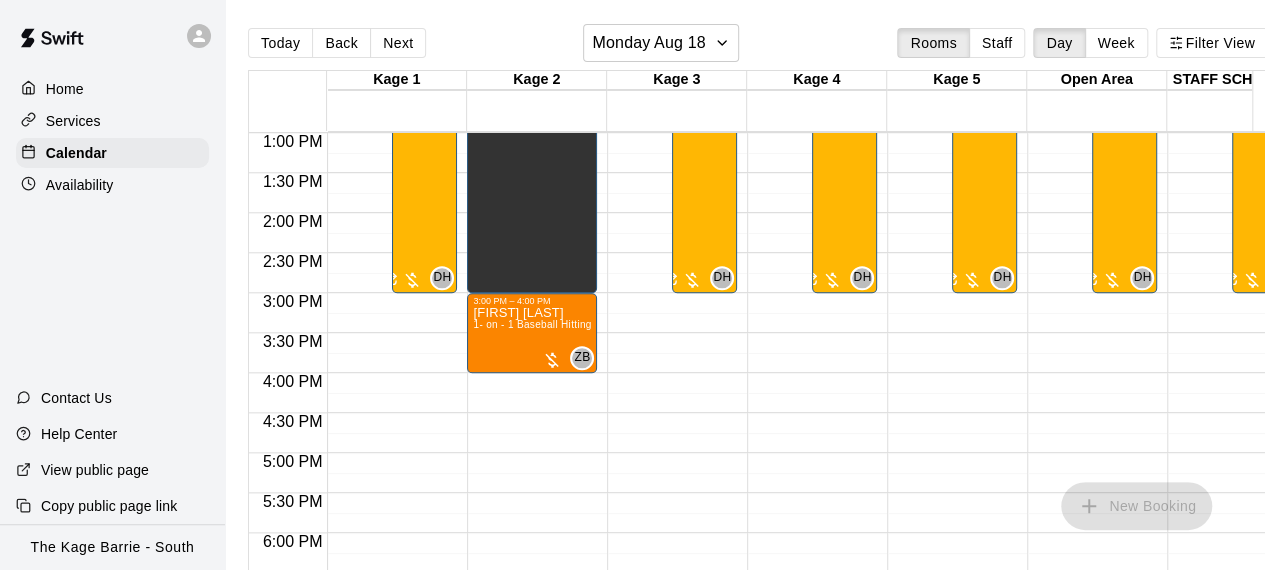 scroll, scrollTop: 1040, scrollLeft: 40, axis: both 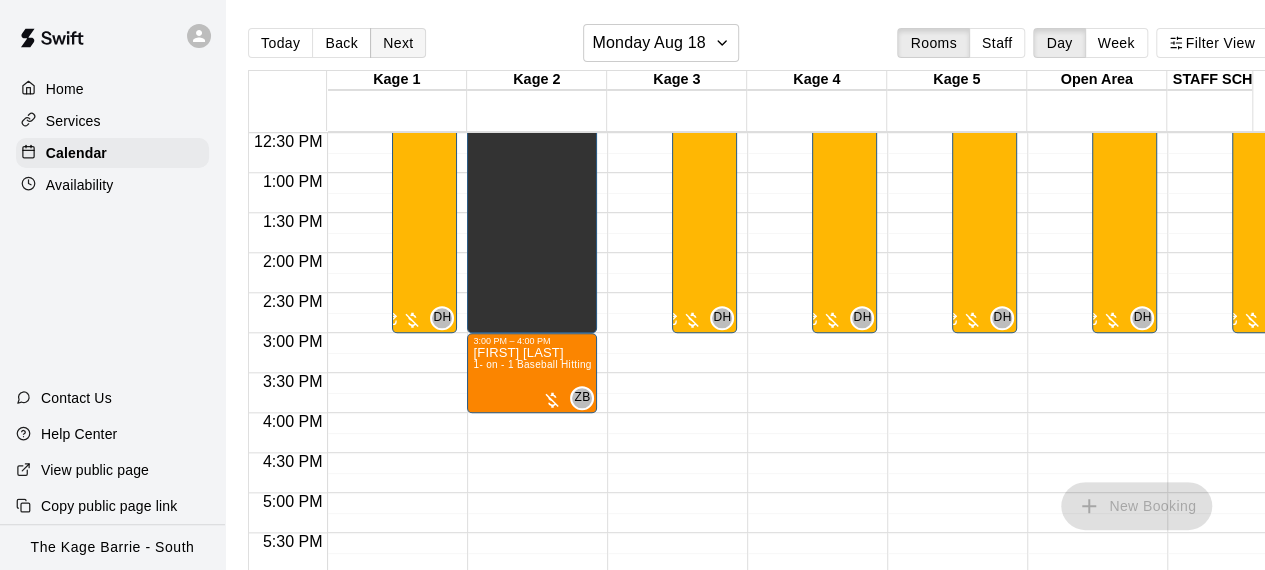 click on "Next" at bounding box center [398, 43] 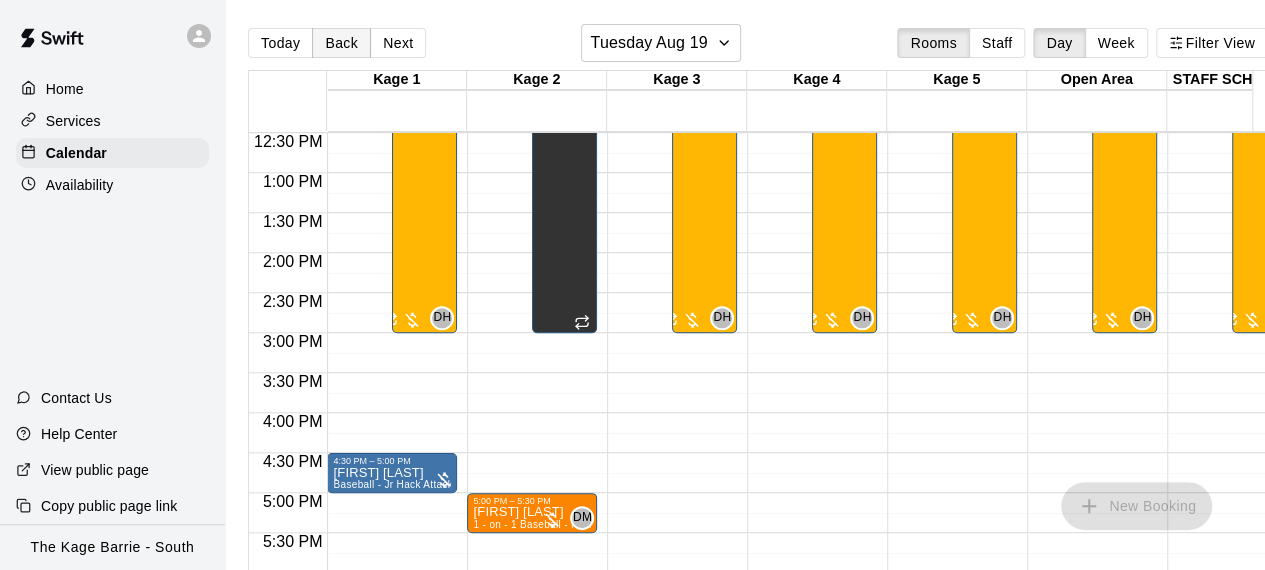 click on "Back" at bounding box center [341, 43] 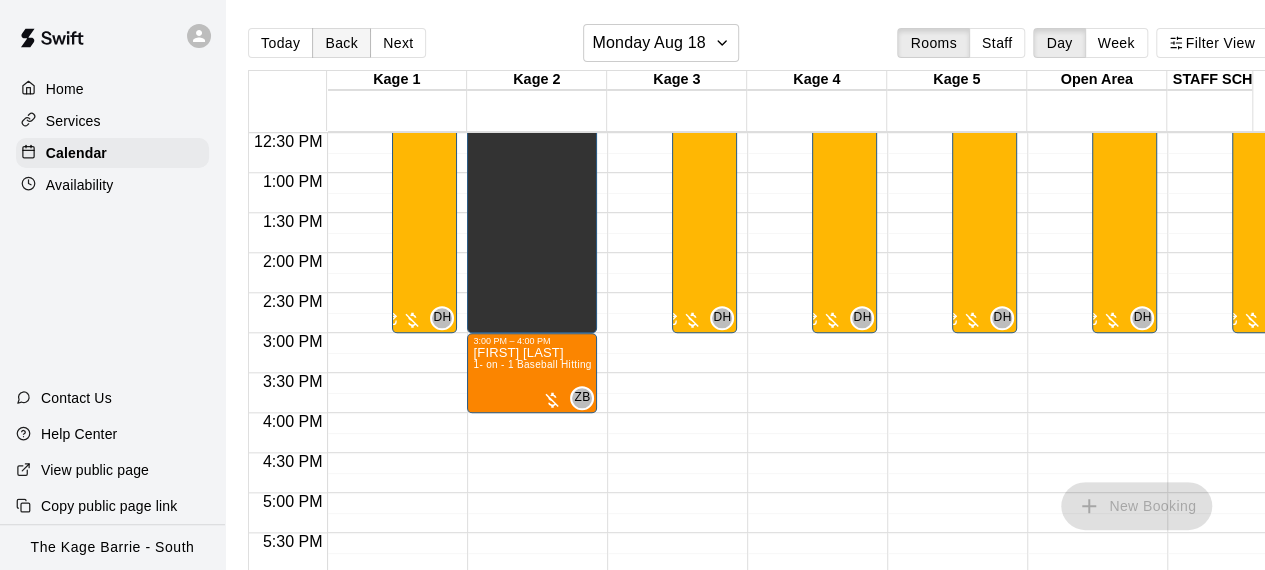 click on "Back" at bounding box center [341, 43] 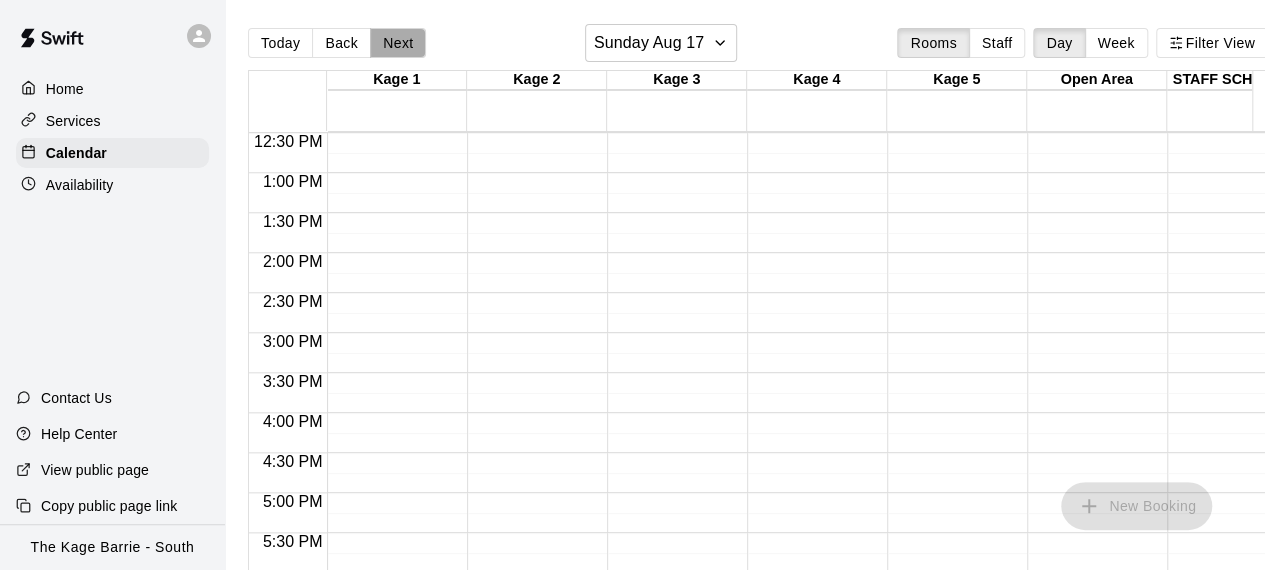 click on "Next" at bounding box center (398, 43) 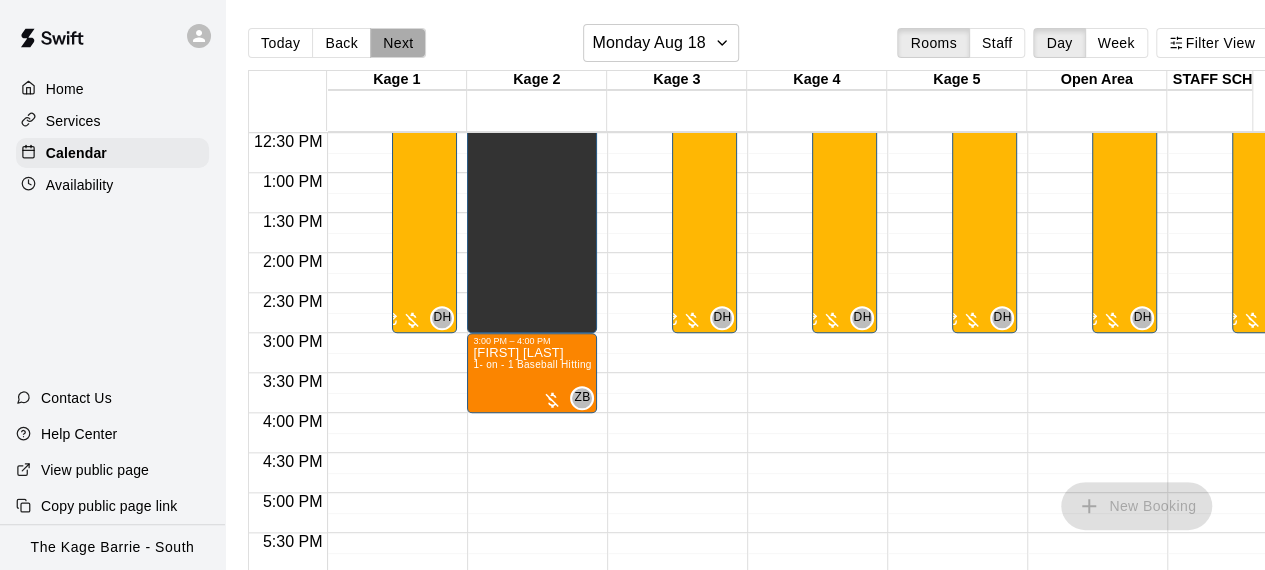 click on "Next" at bounding box center (398, 43) 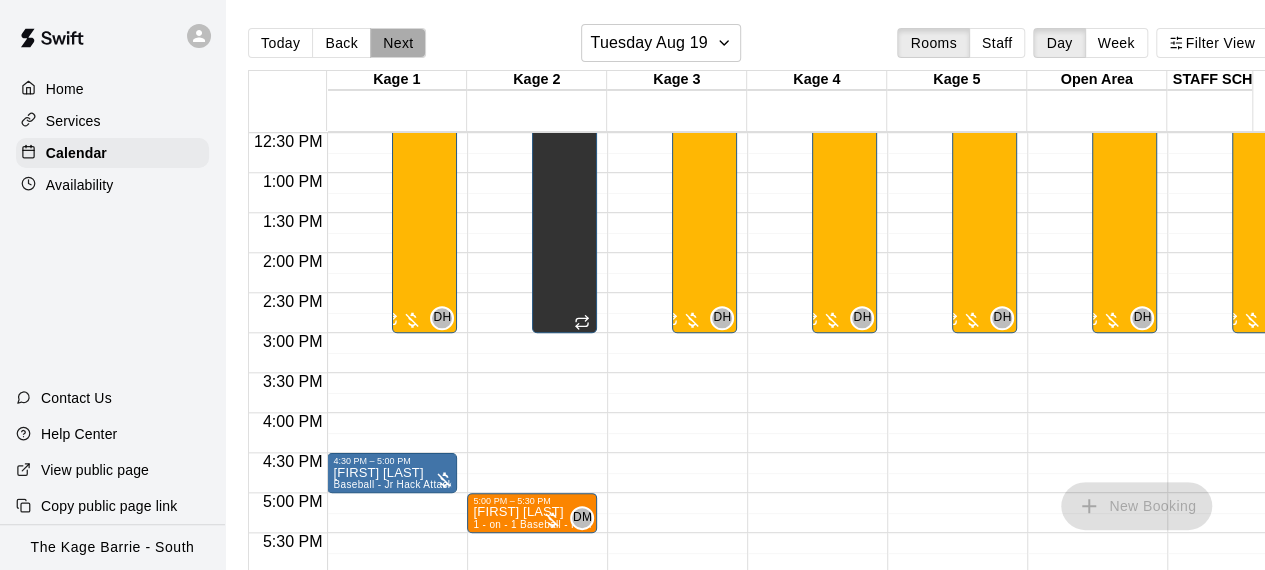 click on "Next" at bounding box center [398, 43] 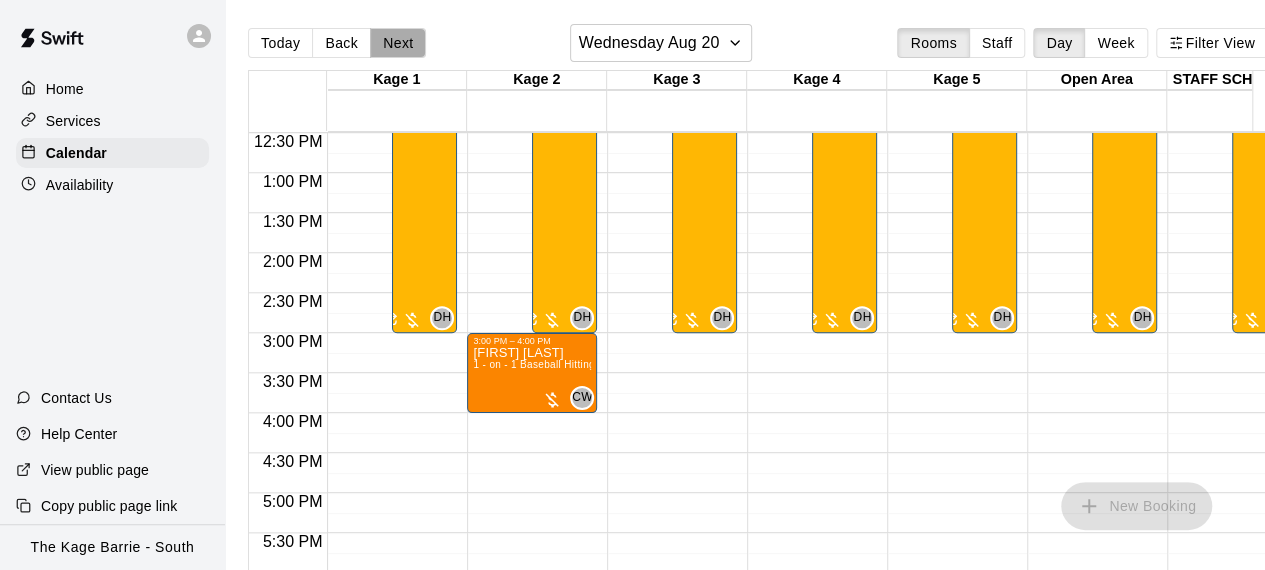 click on "Next" at bounding box center [398, 43] 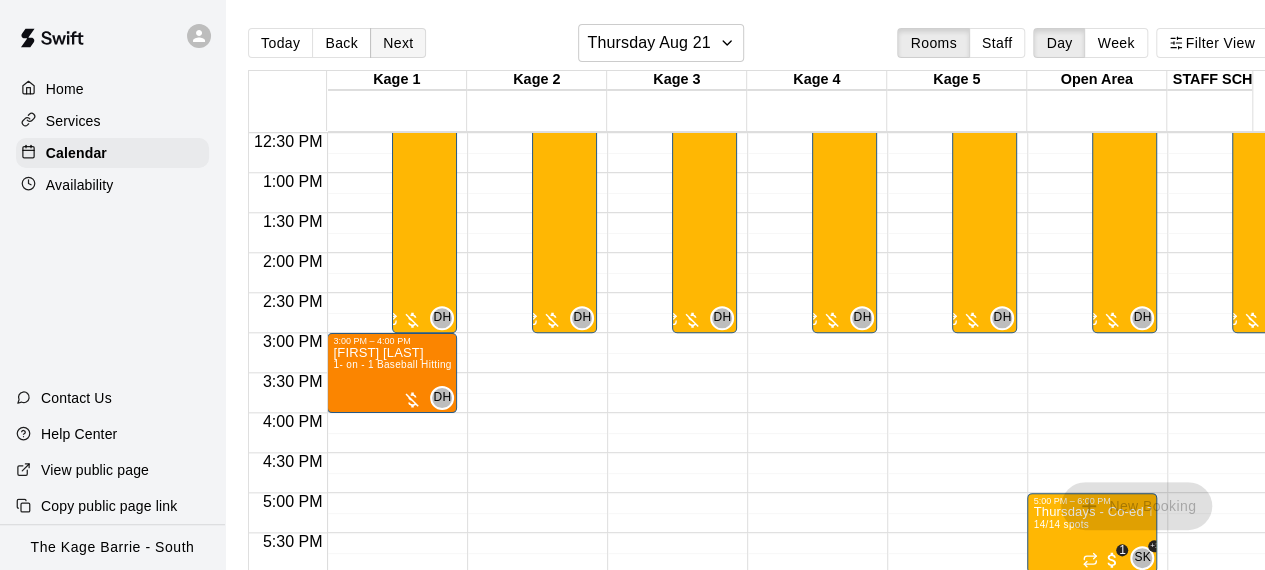 click on "Next" at bounding box center [398, 43] 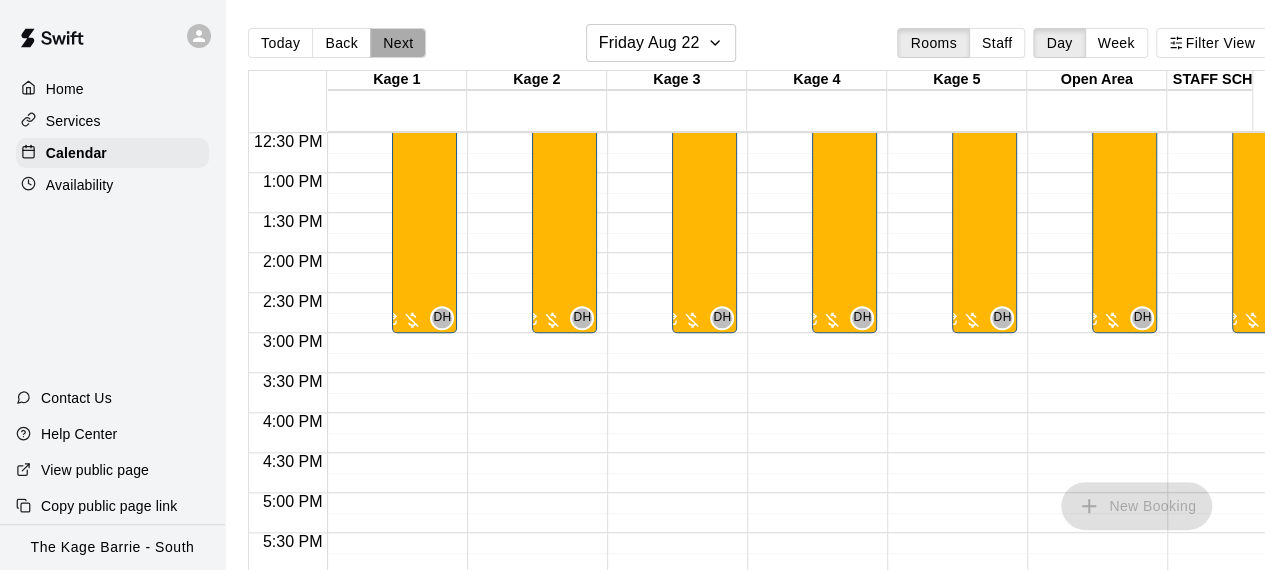 click on "Next" at bounding box center [398, 43] 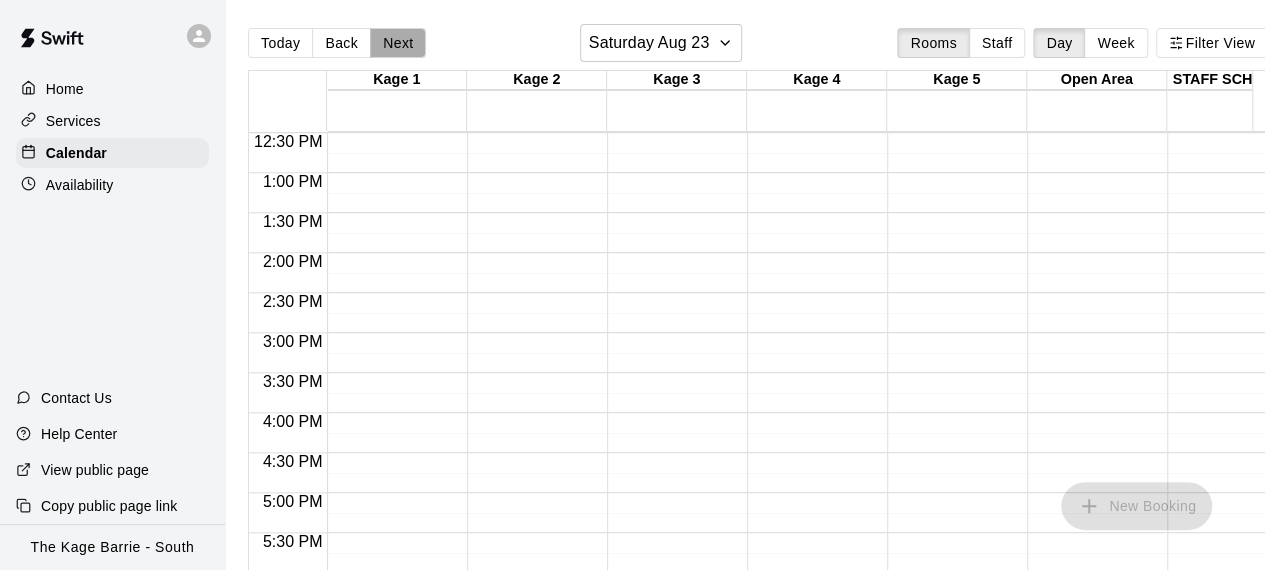 click on "Next" at bounding box center [398, 43] 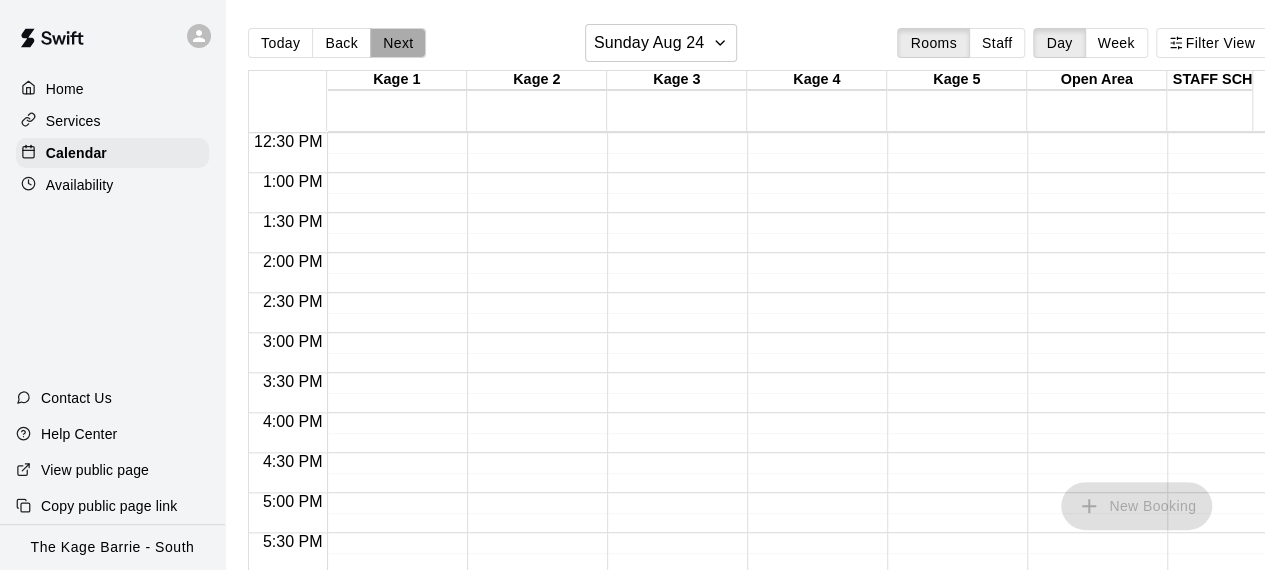 click on "Next" at bounding box center [398, 43] 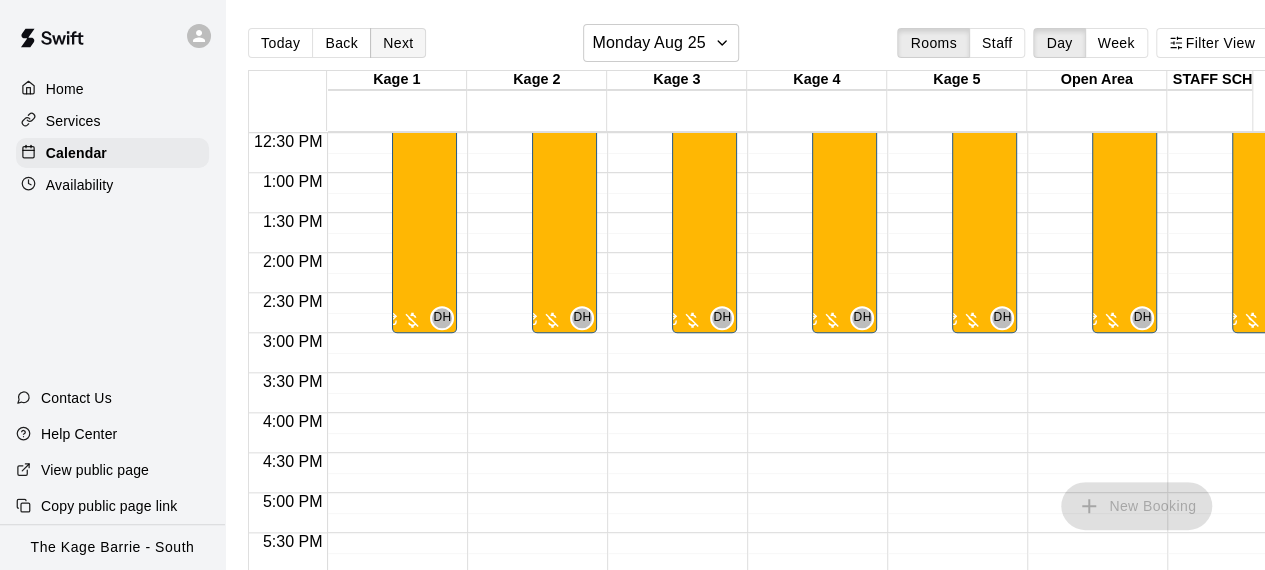 click on "Next" at bounding box center (398, 43) 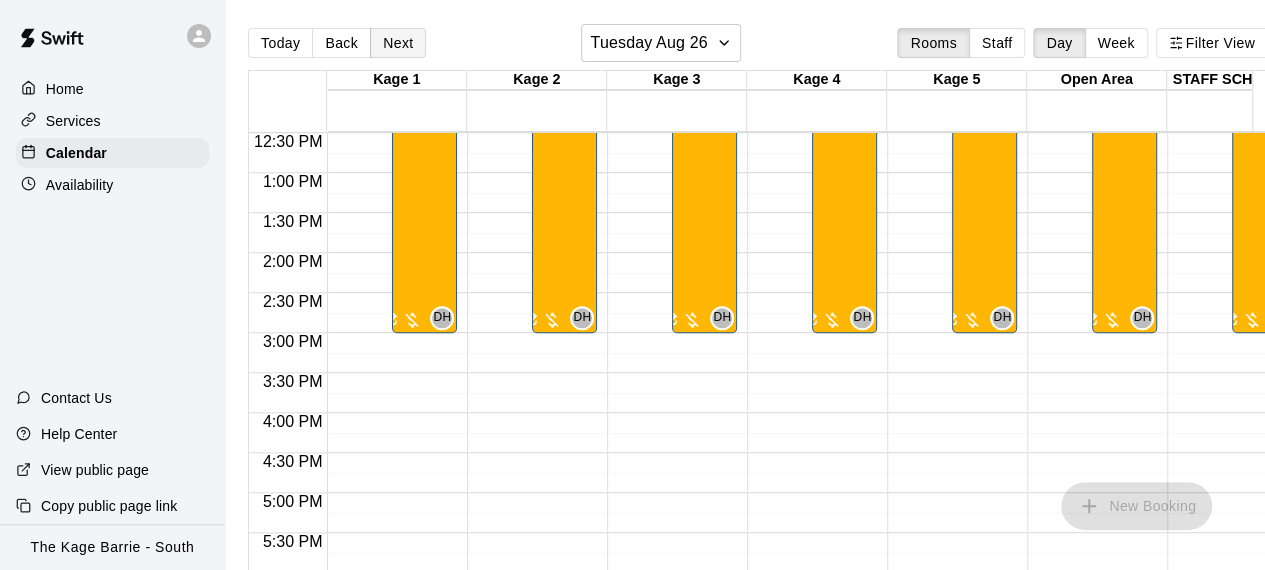 click on "Next" at bounding box center (398, 43) 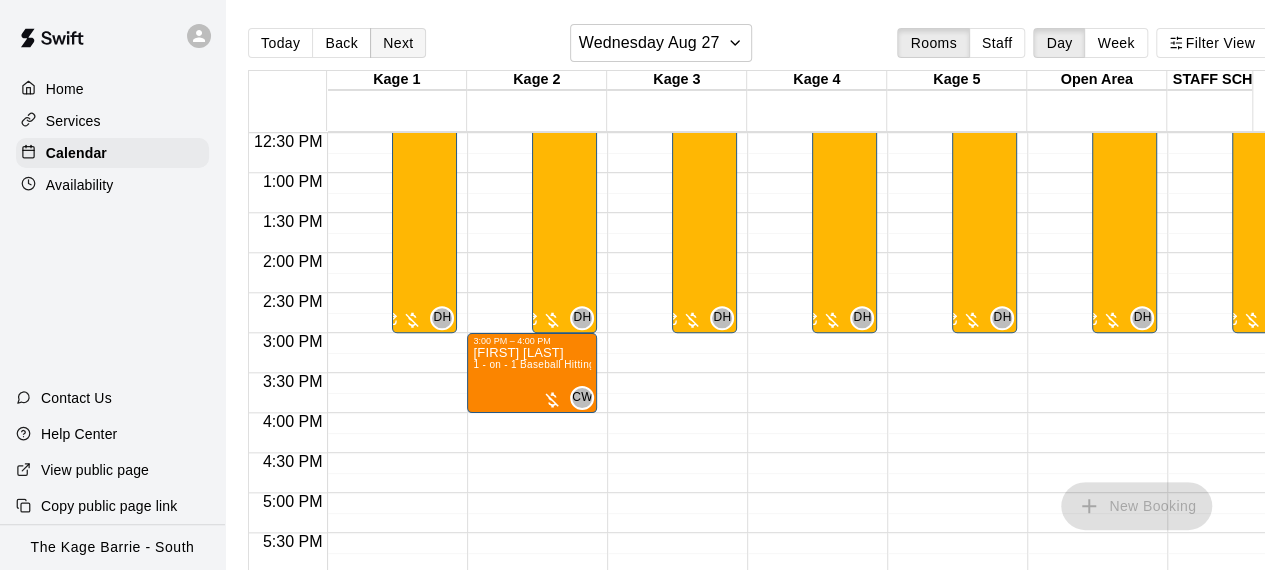 click on "Next" at bounding box center [398, 43] 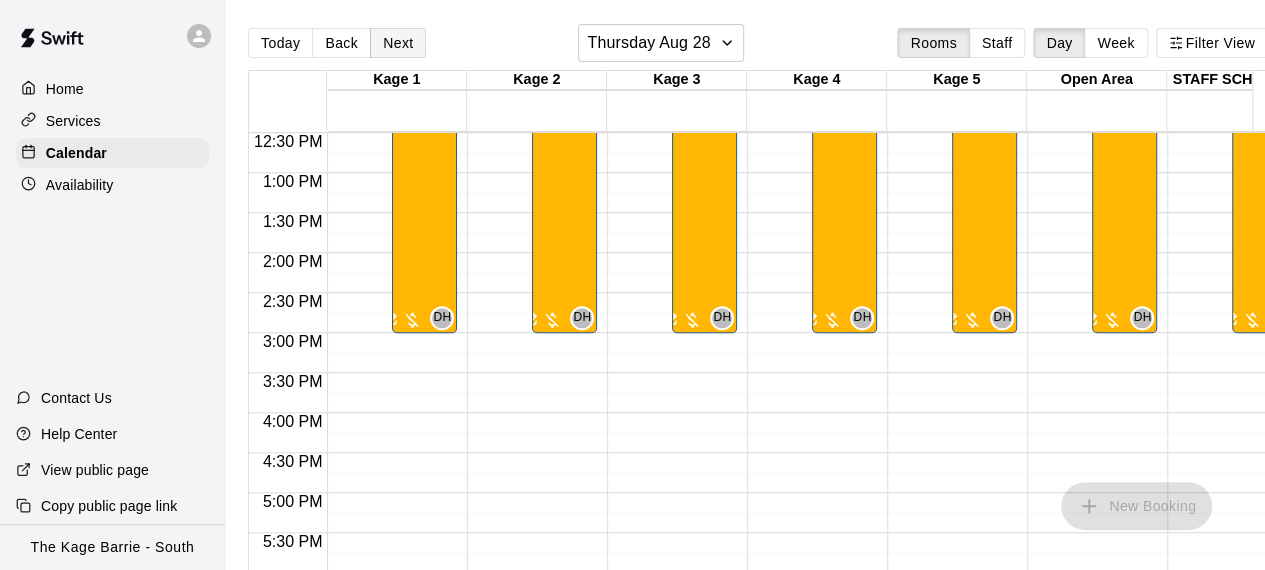 click on "Next" at bounding box center (398, 43) 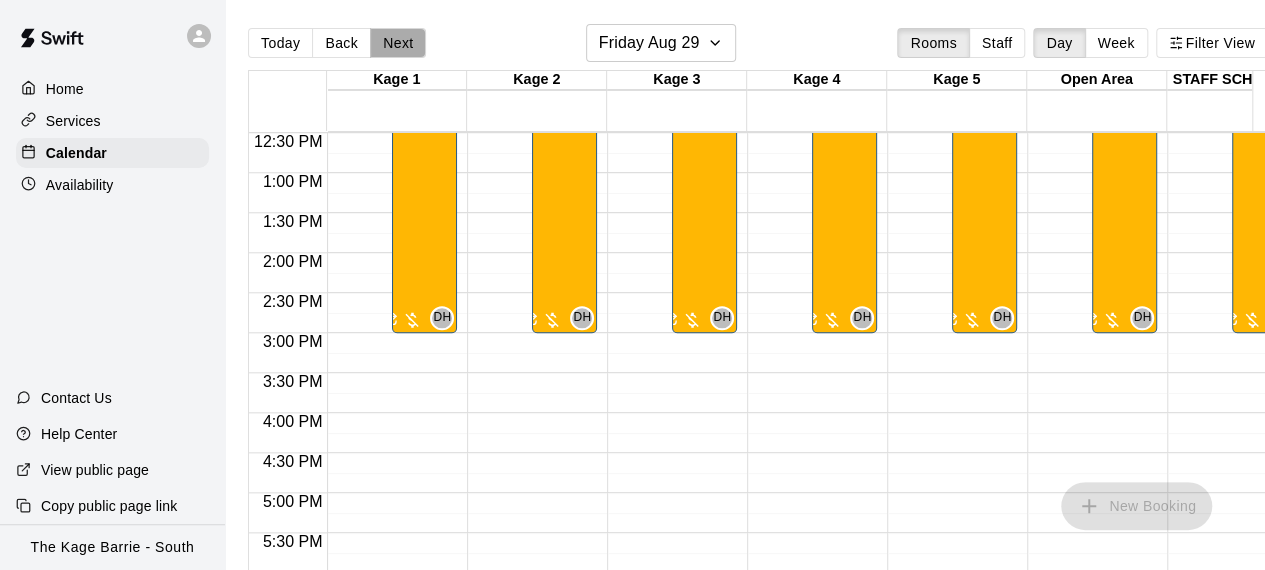 click on "Next" at bounding box center (398, 43) 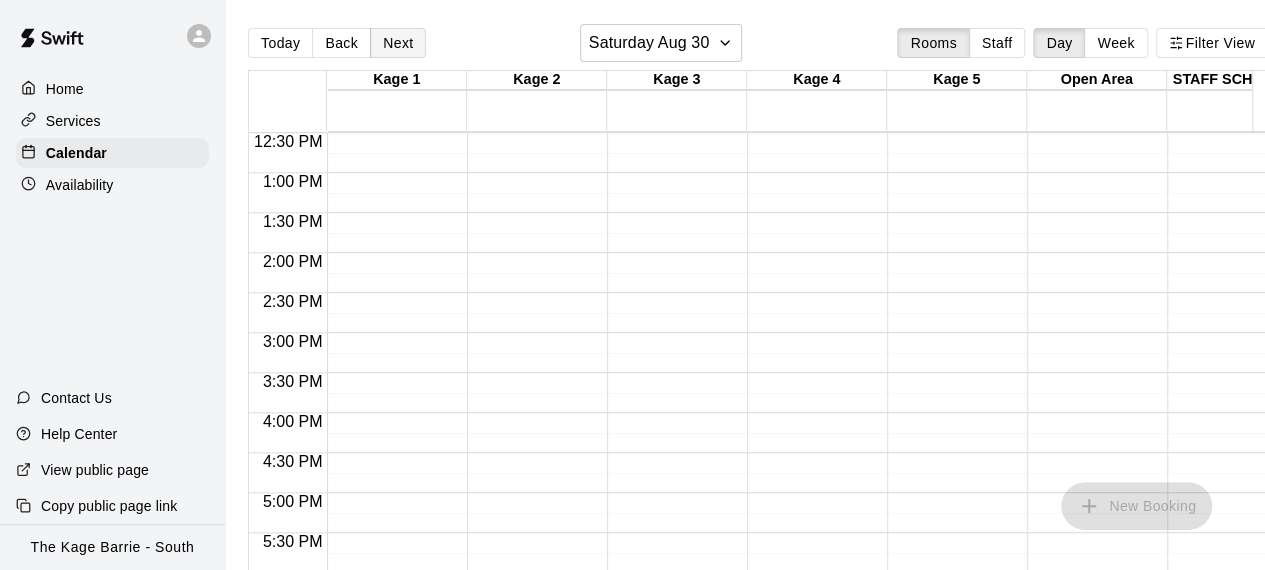 click on "Next" at bounding box center (398, 43) 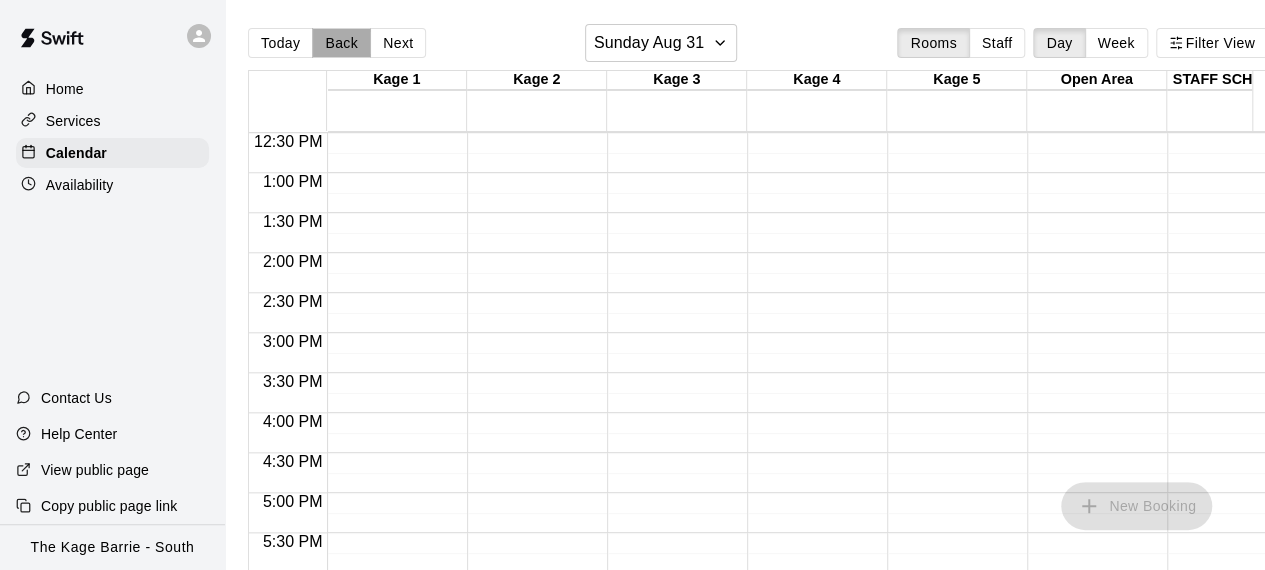 click on "Back" at bounding box center (341, 43) 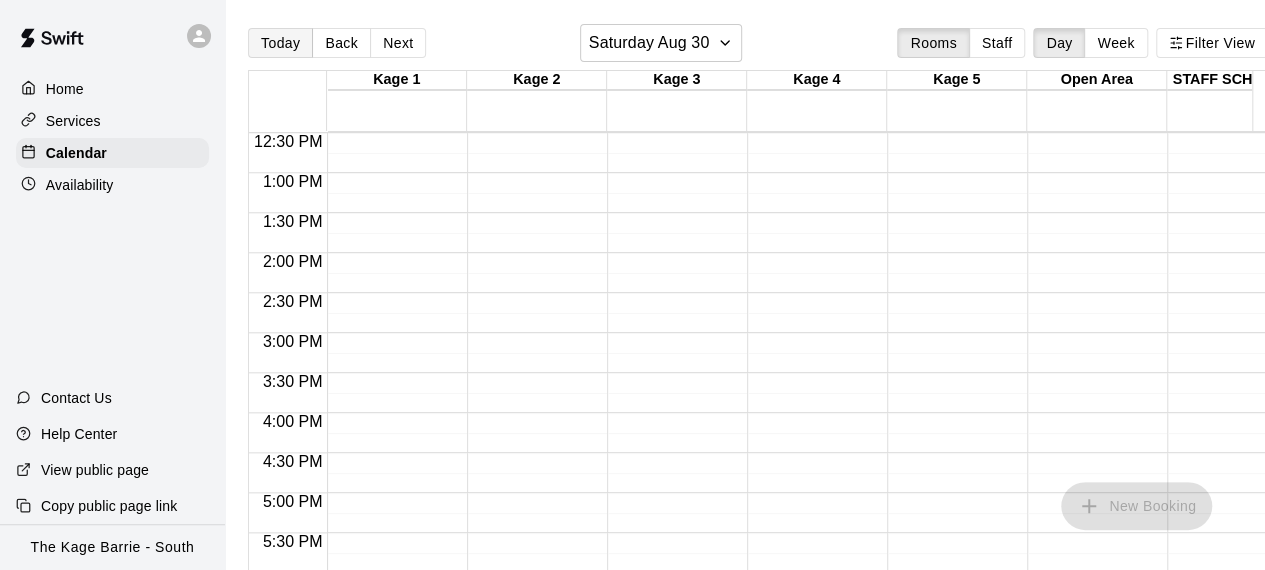 click on "Today" at bounding box center [280, 43] 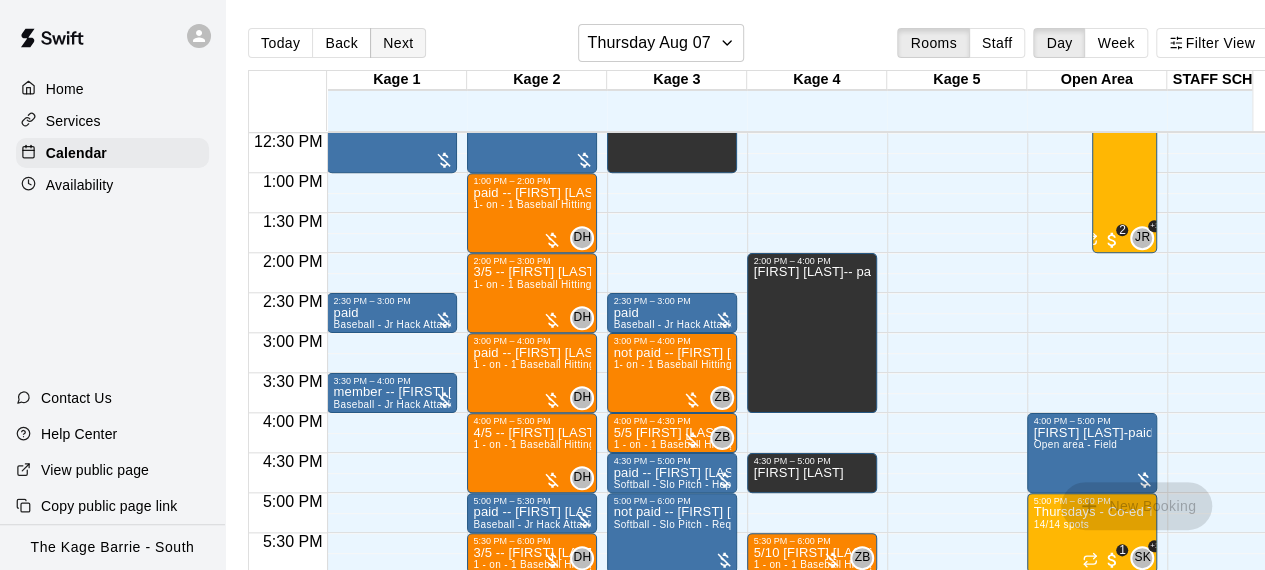 click on "Next" at bounding box center (398, 43) 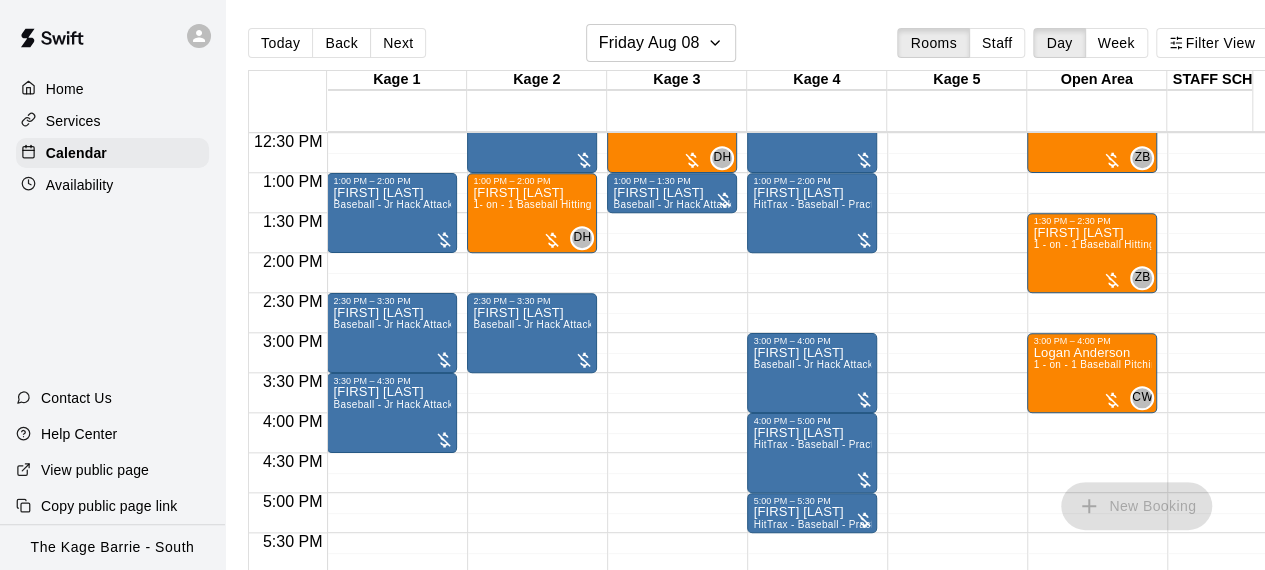 click on "12:00 AM – 12:00 PM Closed 12:00 PM – 1:00 PM [FIRST] [LAST] 1- on - 1 Baseball Hitting Clinic DH 0 11:00 AM – 12:00 PM [FIRST] [LAST] 1- on - 1 Baseball Hitting Clinic DH 0 1:00 PM – 1:30 PM [FIRST] [LAST] Baseball - Jr Hack Attack Pitching Machine - Perfect for all ages and skill levels! 9:00 PM – 11:59 PM Closed" at bounding box center [672, 93] 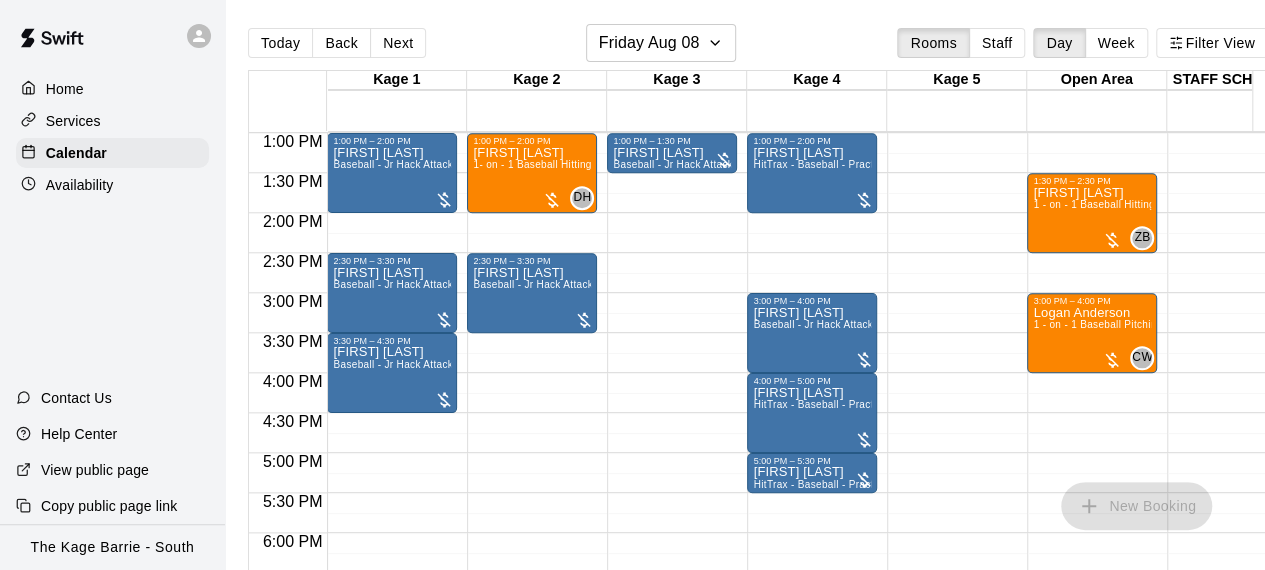 scroll, scrollTop: 1040, scrollLeft: 40, axis: both 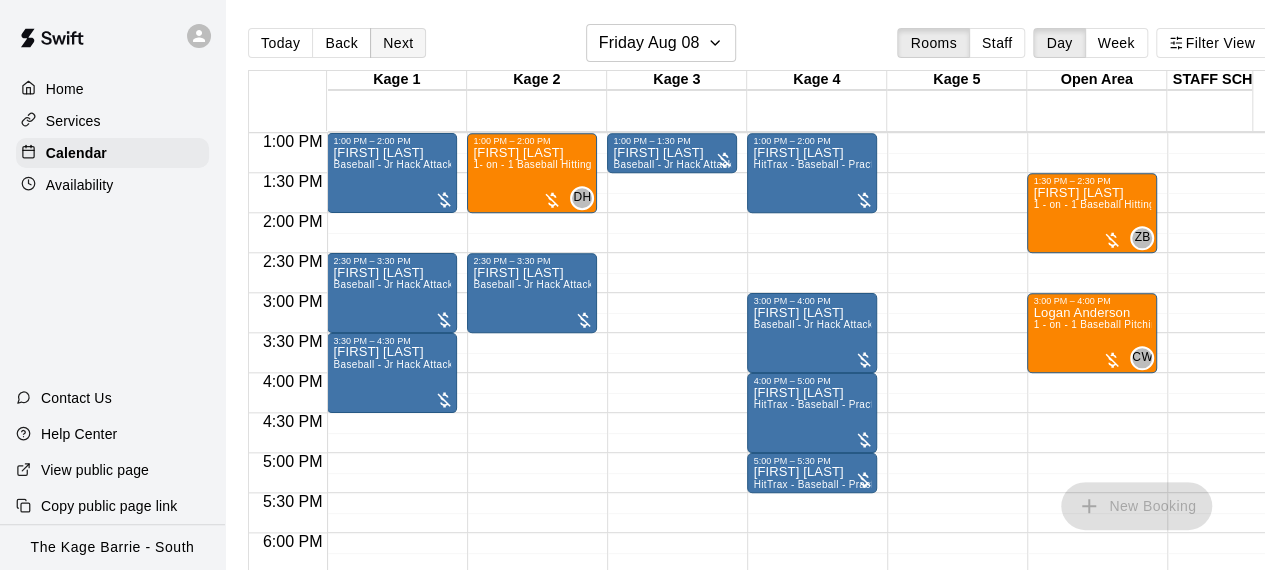click on "Next" at bounding box center [398, 43] 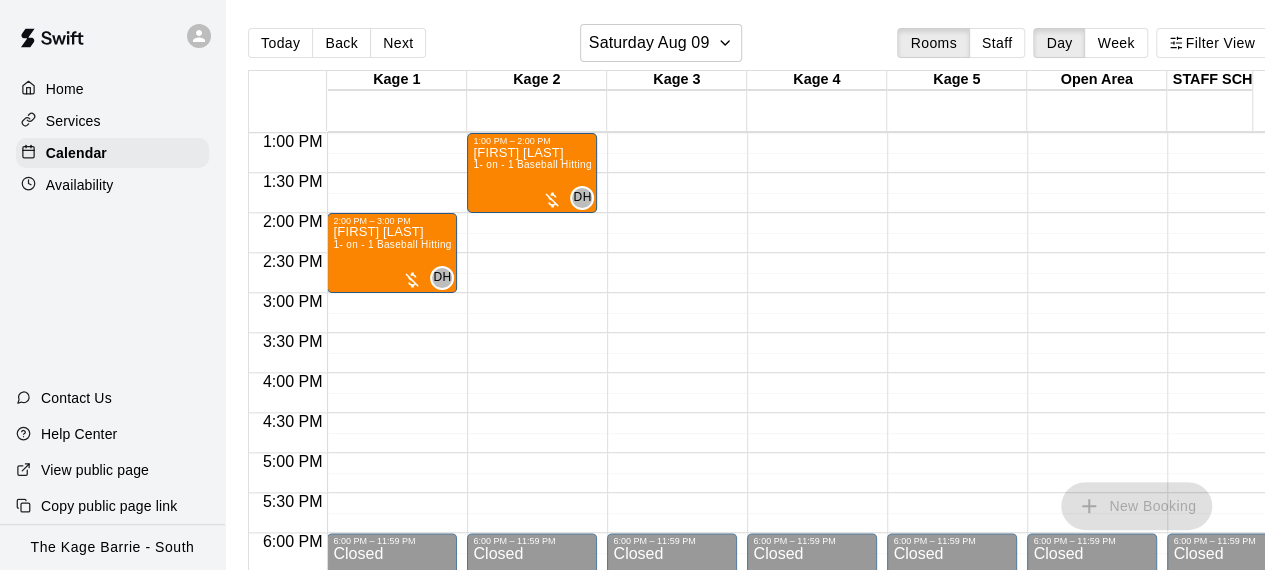 click on "12:00 AM – 10:00 AM Closed 10:00 AM – 11:00 AM [FIRST]  [LAST] 1 - on - 1 Baseball Hitting and Pitching Clinic DH 0 12:00 PM – 1:00 PM [FIRST] [LAST] 1 - on - 1 Baseball Hitting and Pitching Clinic DH 0 1:00 PM – 2:00 PM [FIRST] [LAST] 1- on - 1 Baseball Hitting Clinic DH 0 6:00 PM – 11:59 PM Closed" at bounding box center (532, 53) 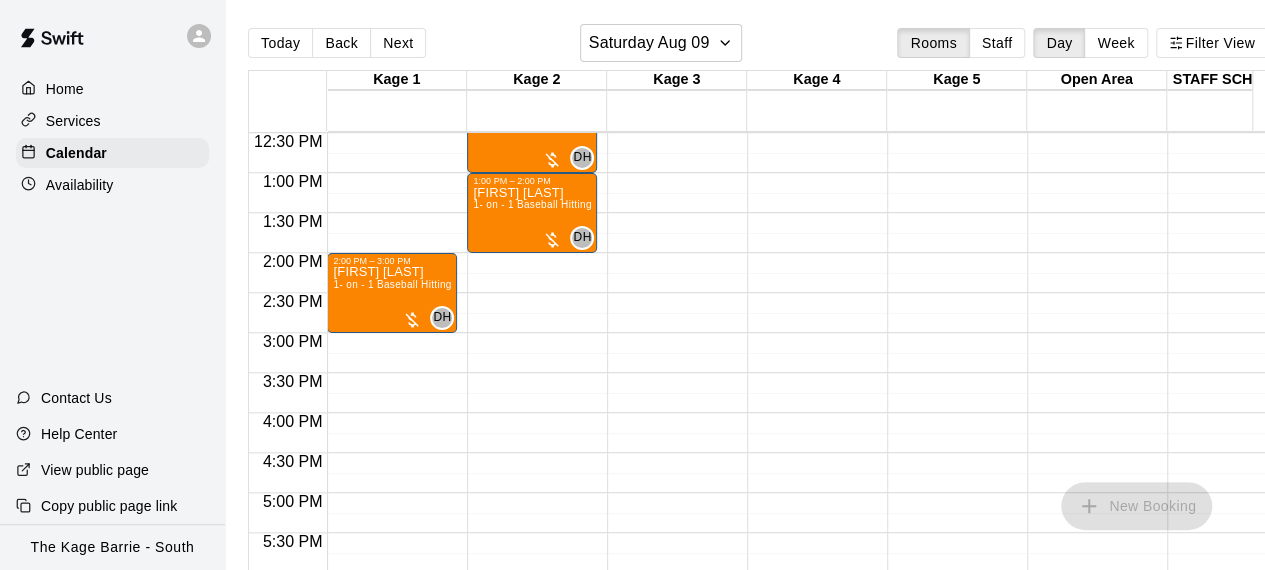 scroll, scrollTop: 680, scrollLeft: 0, axis: vertical 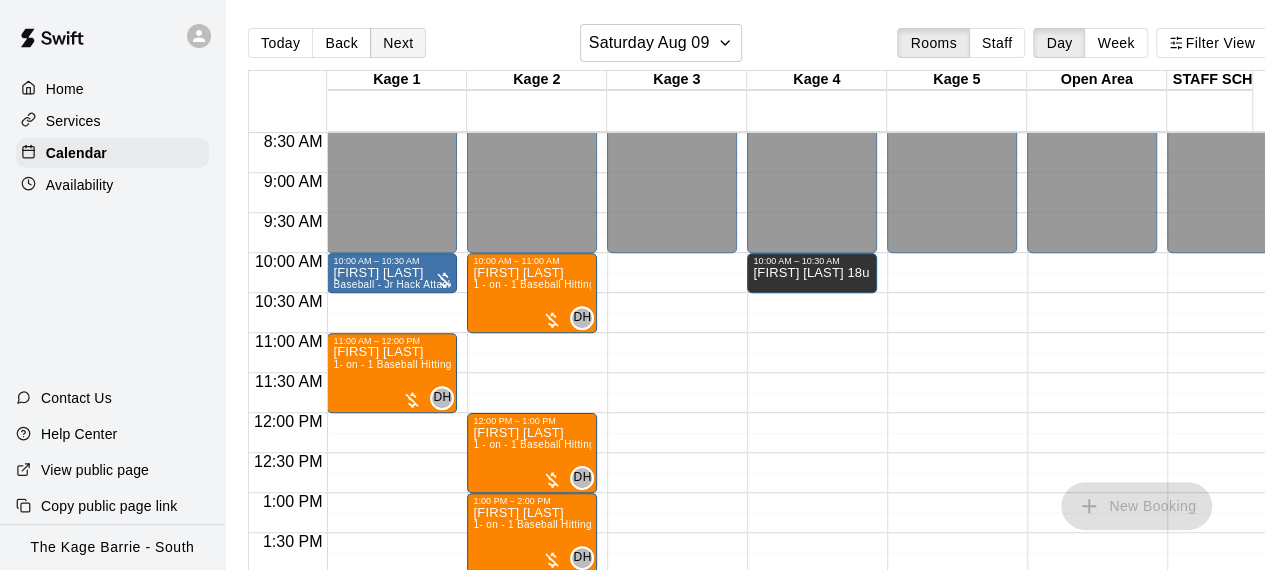click on "Next" at bounding box center (398, 43) 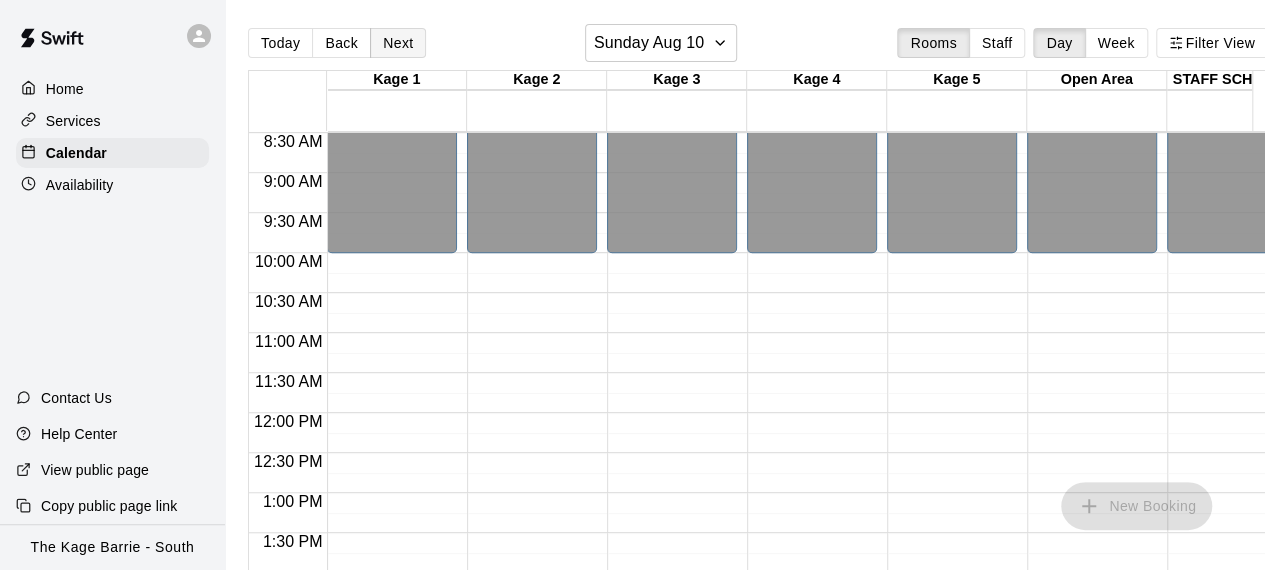 click on "Next" at bounding box center [398, 43] 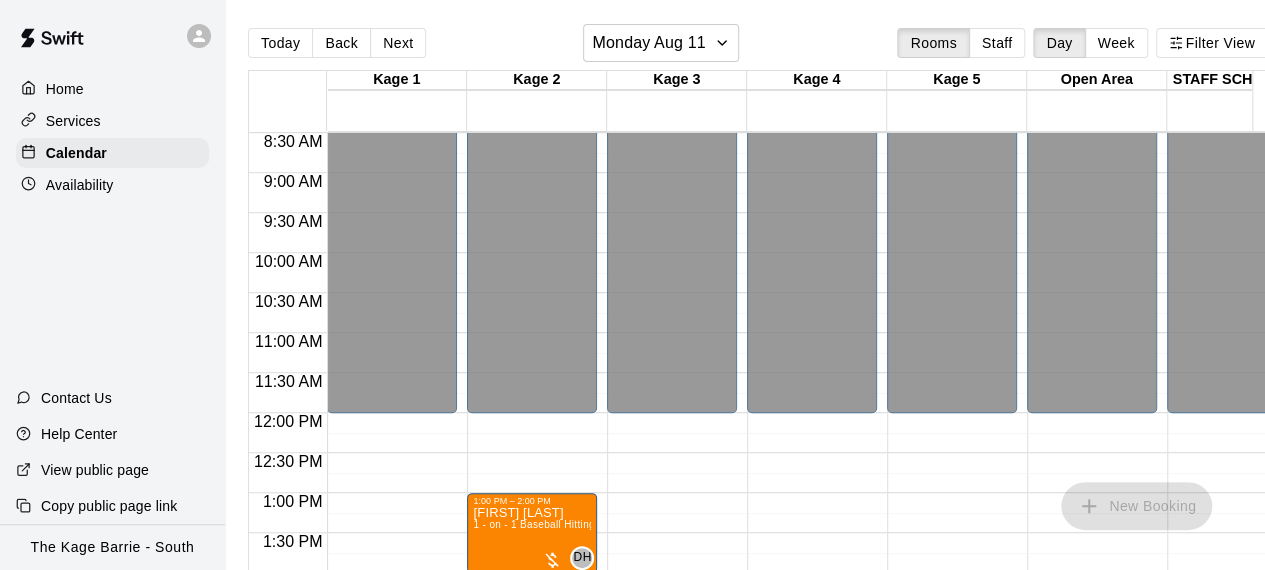 click on "12:00 AM – 12:00 PM Closed 9:00 PM – 11:59 PM Closed" at bounding box center [672, 413] 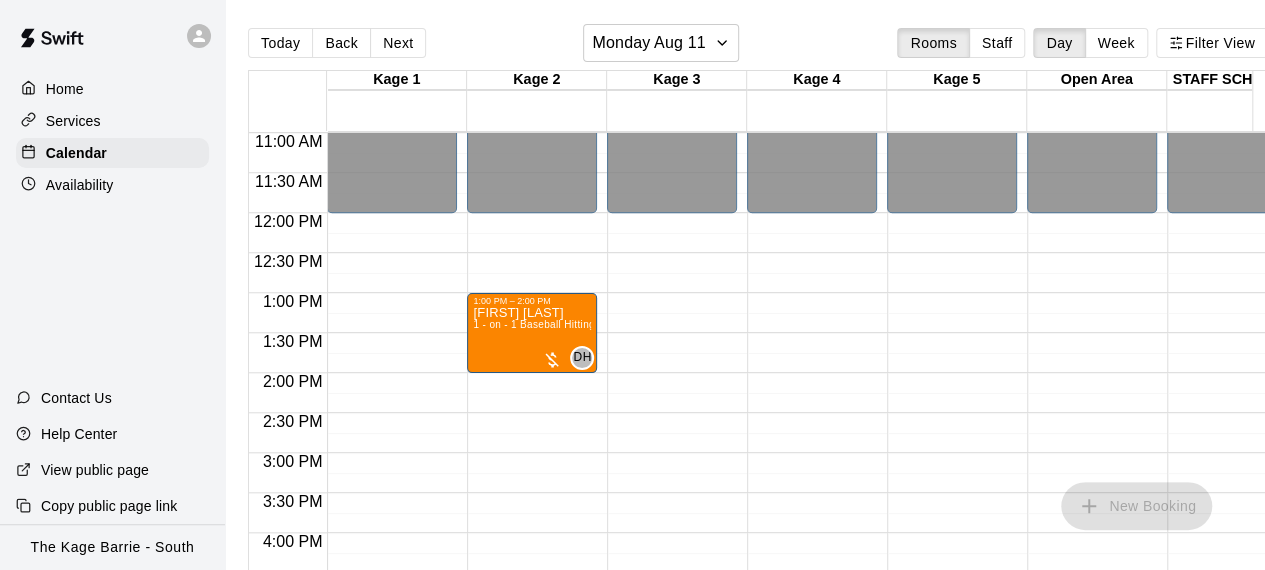 scroll, scrollTop: 920, scrollLeft: 0, axis: vertical 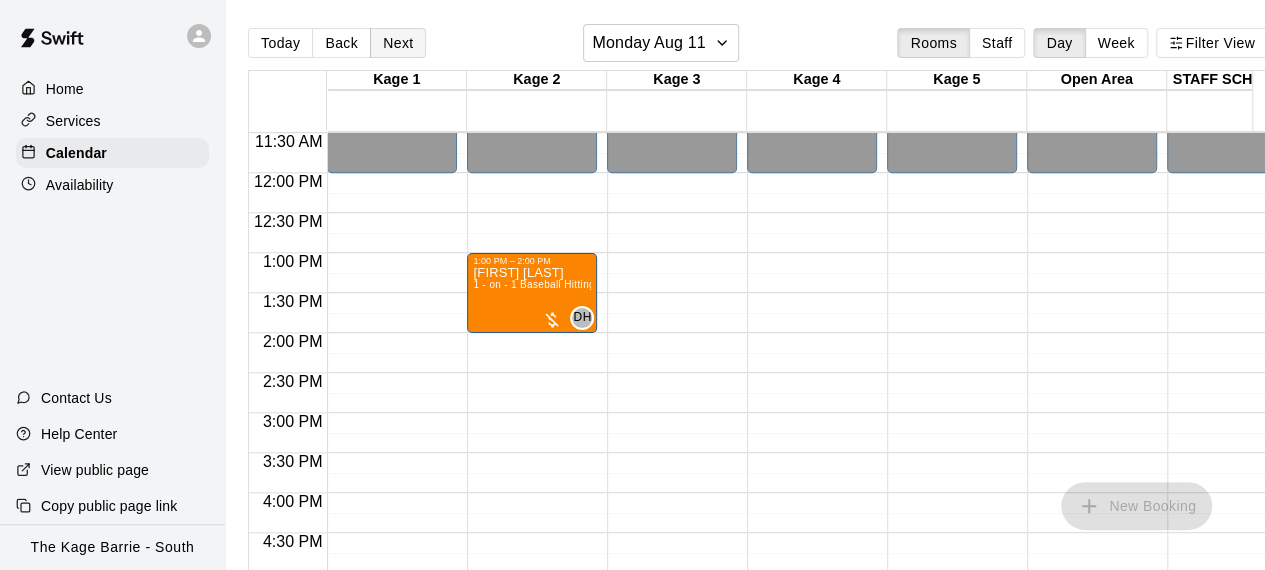 click on "Next" at bounding box center (398, 43) 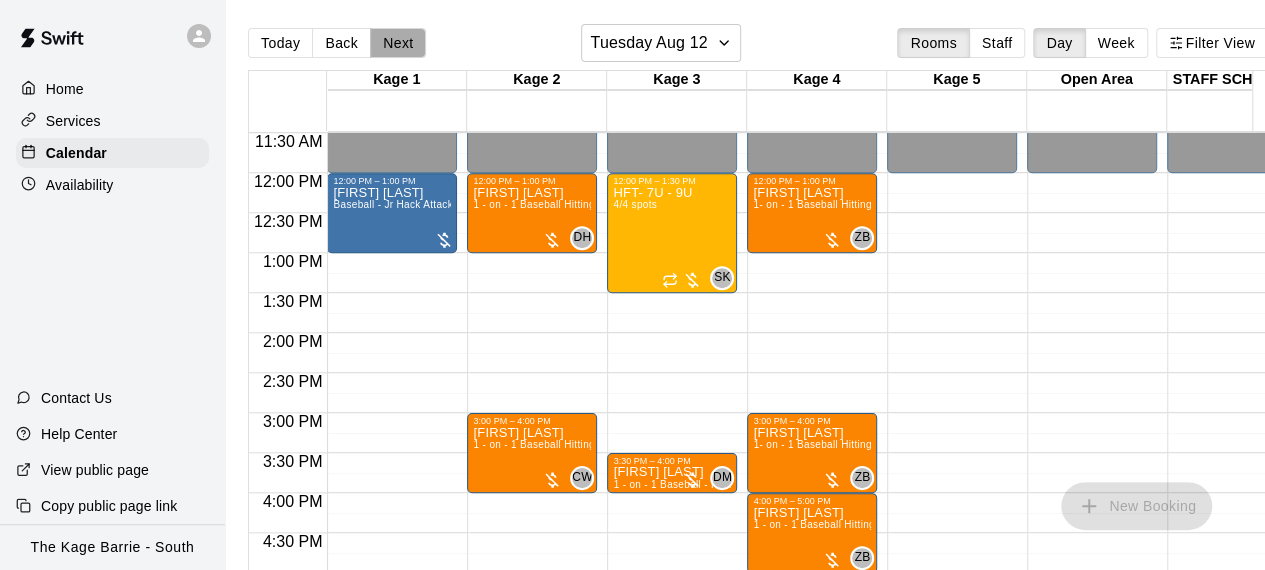 click on "Next" at bounding box center [398, 43] 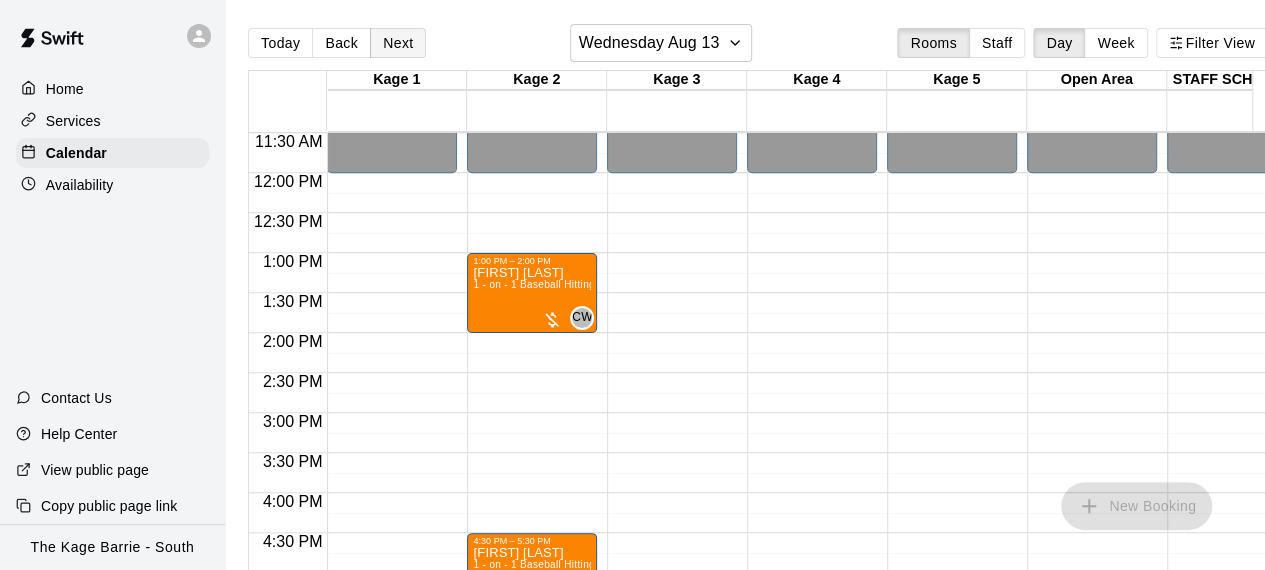 click on "Next" at bounding box center [398, 43] 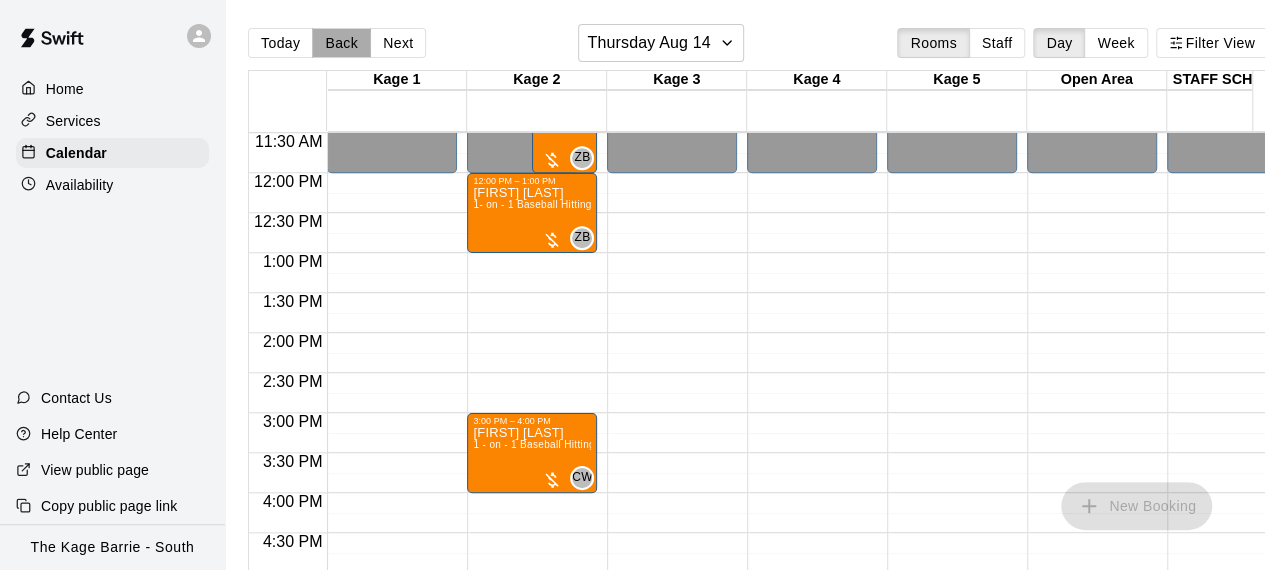 click on "Back" at bounding box center (341, 43) 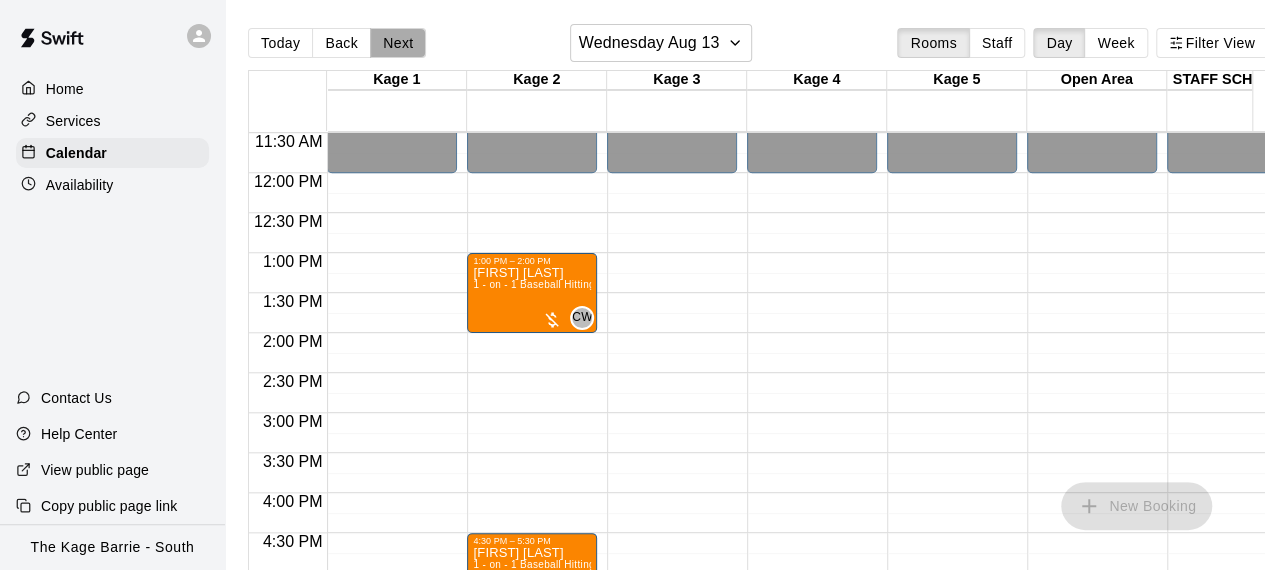 click on "Next" at bounding box center [398, 43] 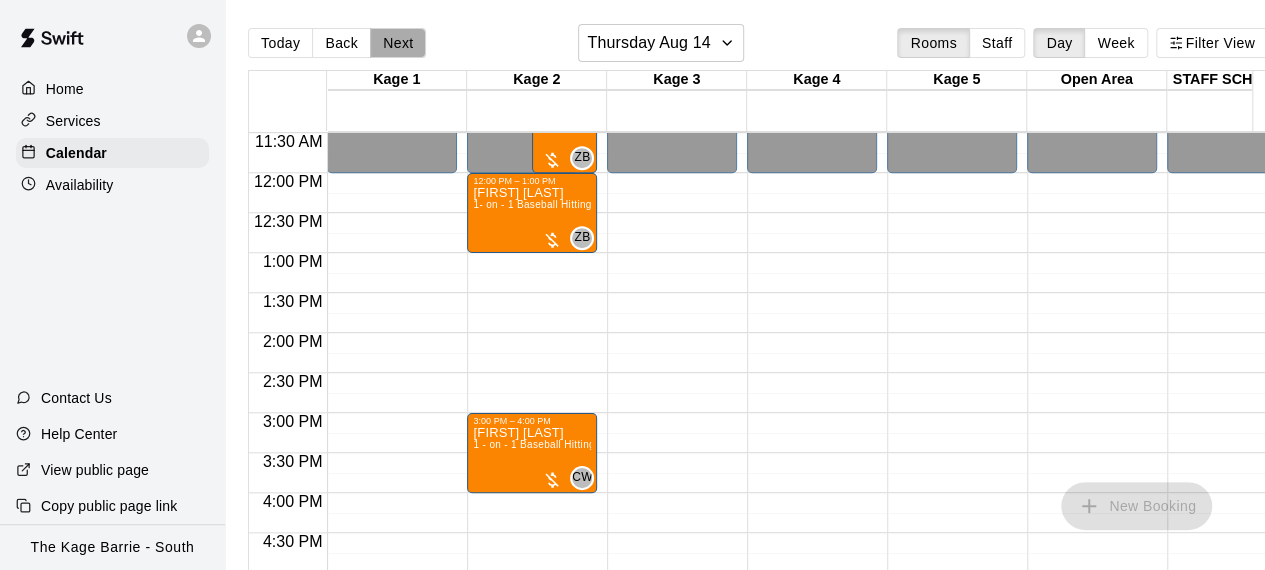 click on "Next" at bounding box center [398, 43] 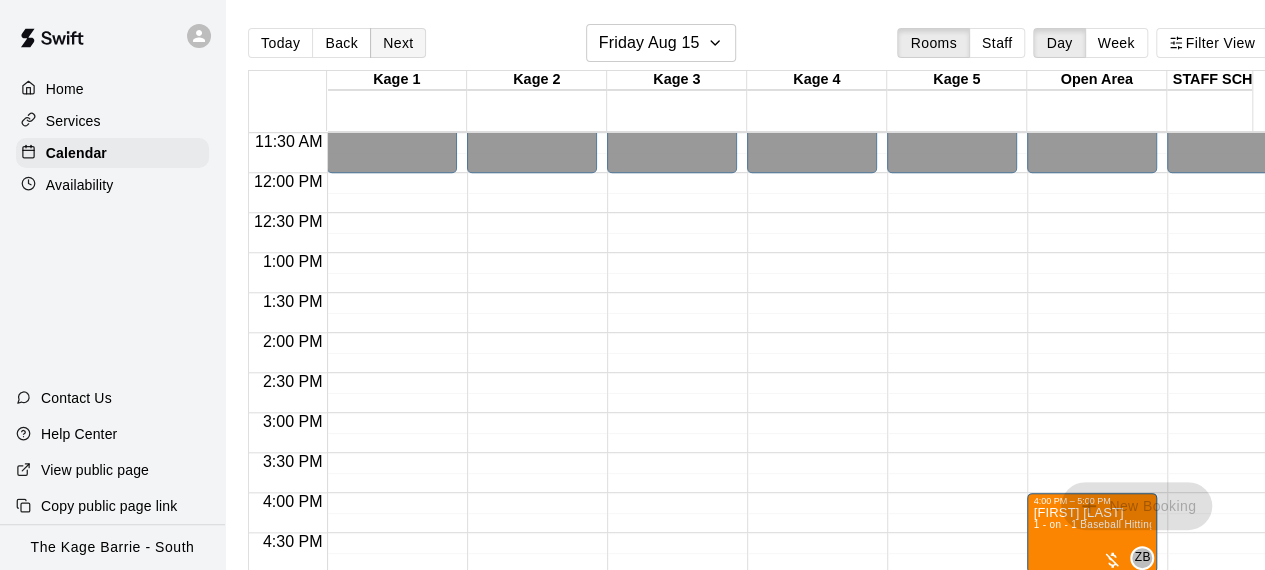 click on "Next" at bounding box center [398, 43] 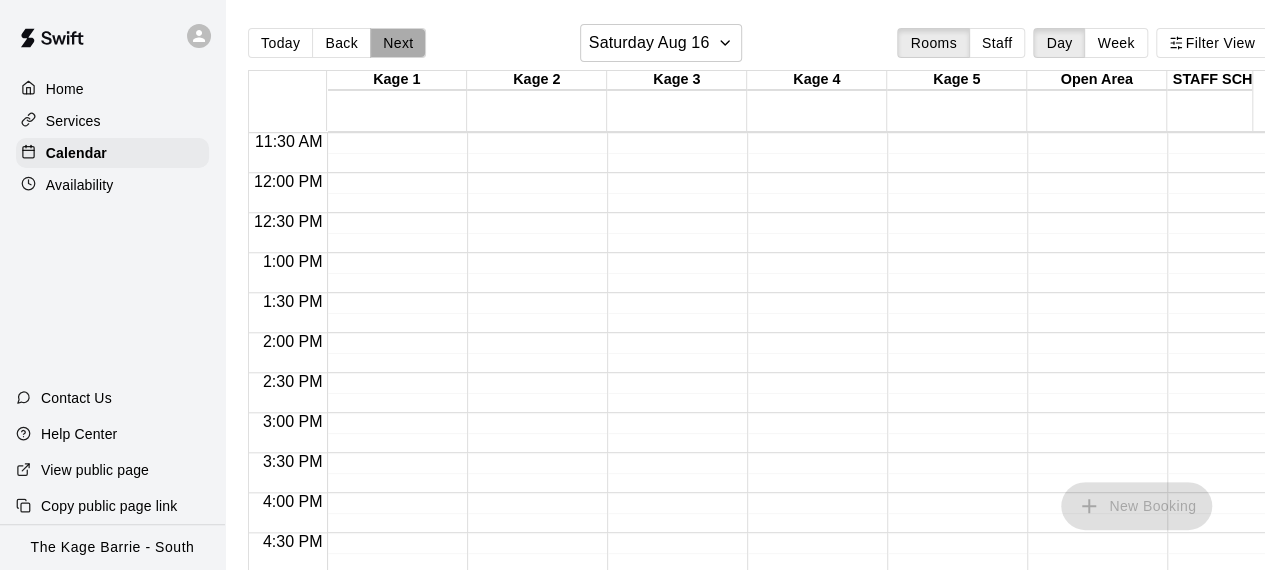 click on "Next" at bounding box center [398, 43] 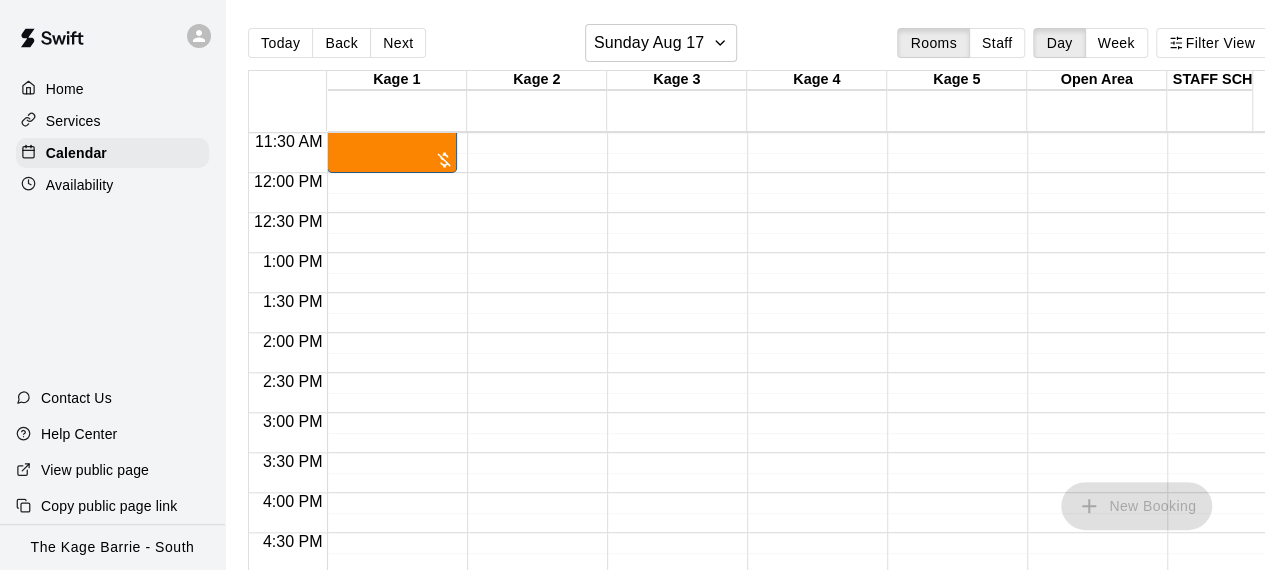 click on "12:00 AM – 10:00 AM Closed 6:00 PM – 11:59 PM Closed" at bounding box center (532, 173) 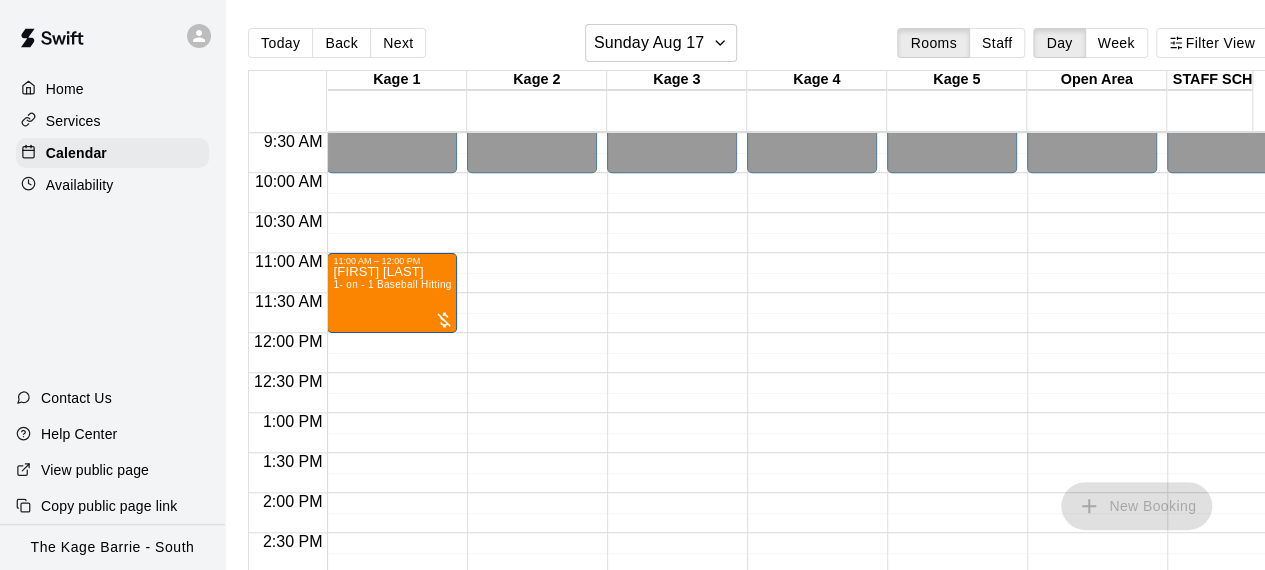 scroll, scrollTop: 720, scrollLeft: 0, axis: vertical 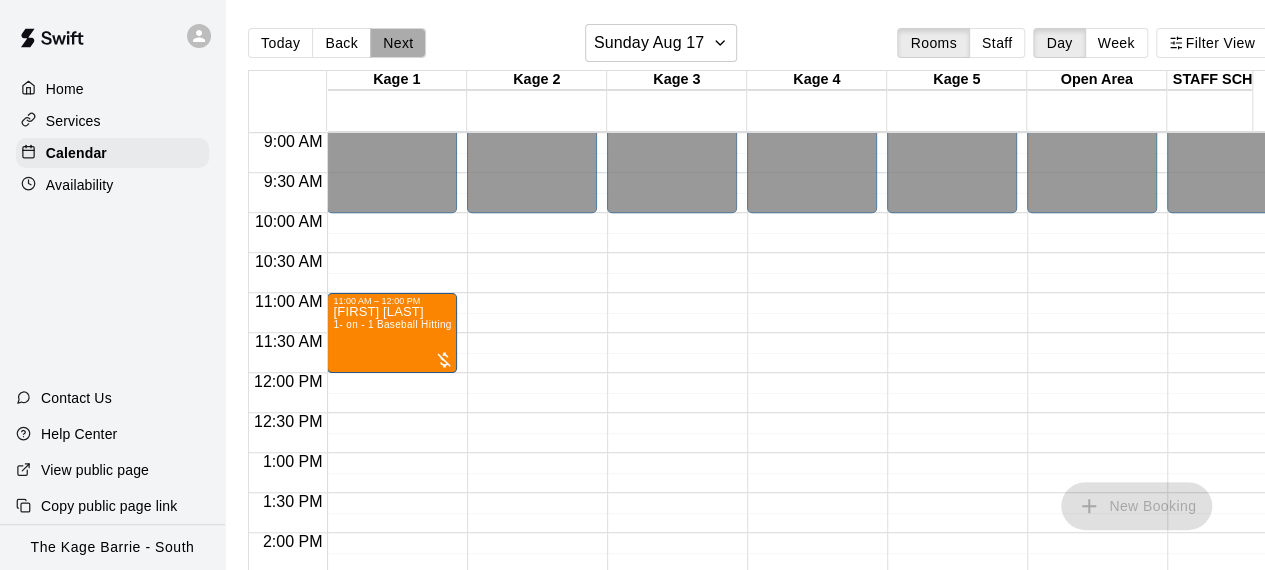 click on "Next" at bounding box center [398, 43] 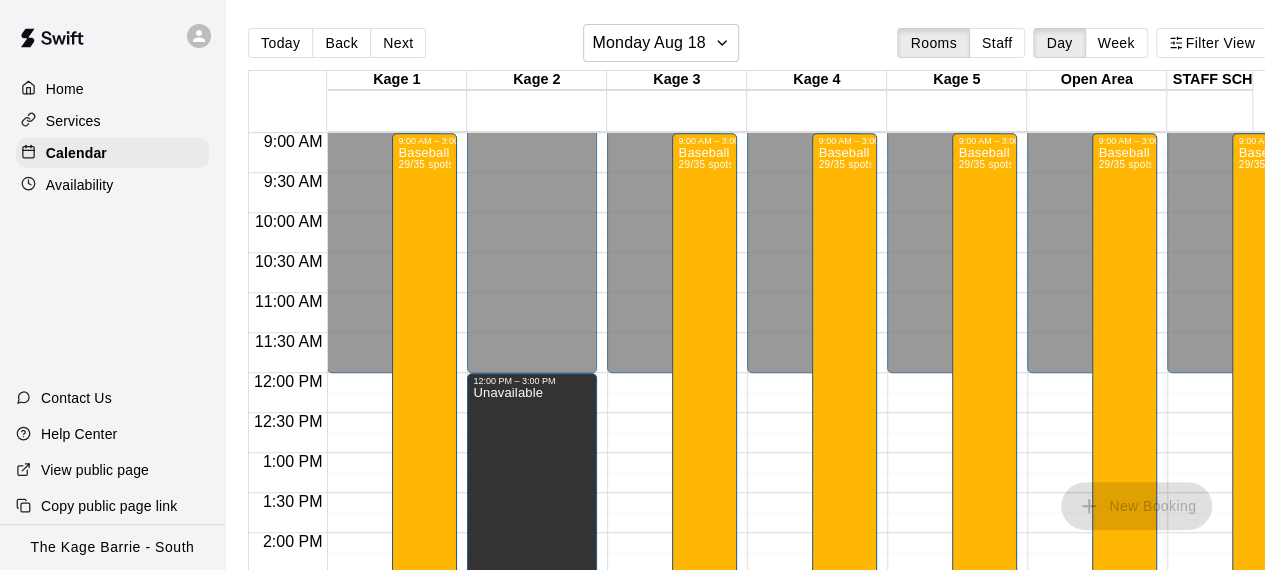 click on "Closed" at bounding box center (532, -102) 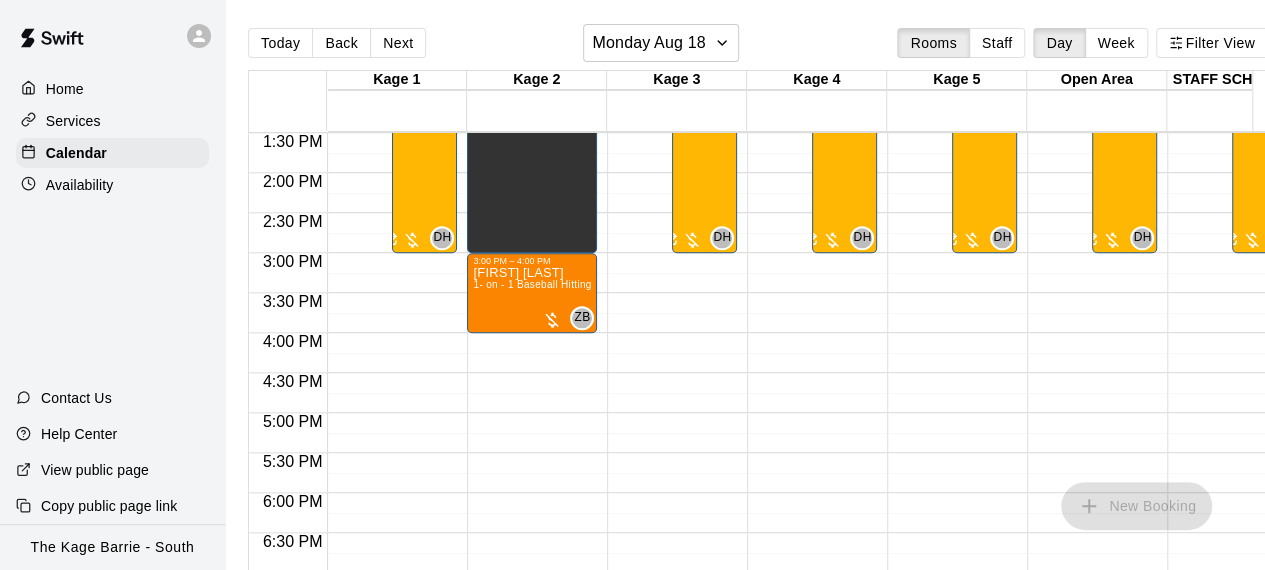 scroll, scrollTop: 1080, scrollLeft: 40, axis: both 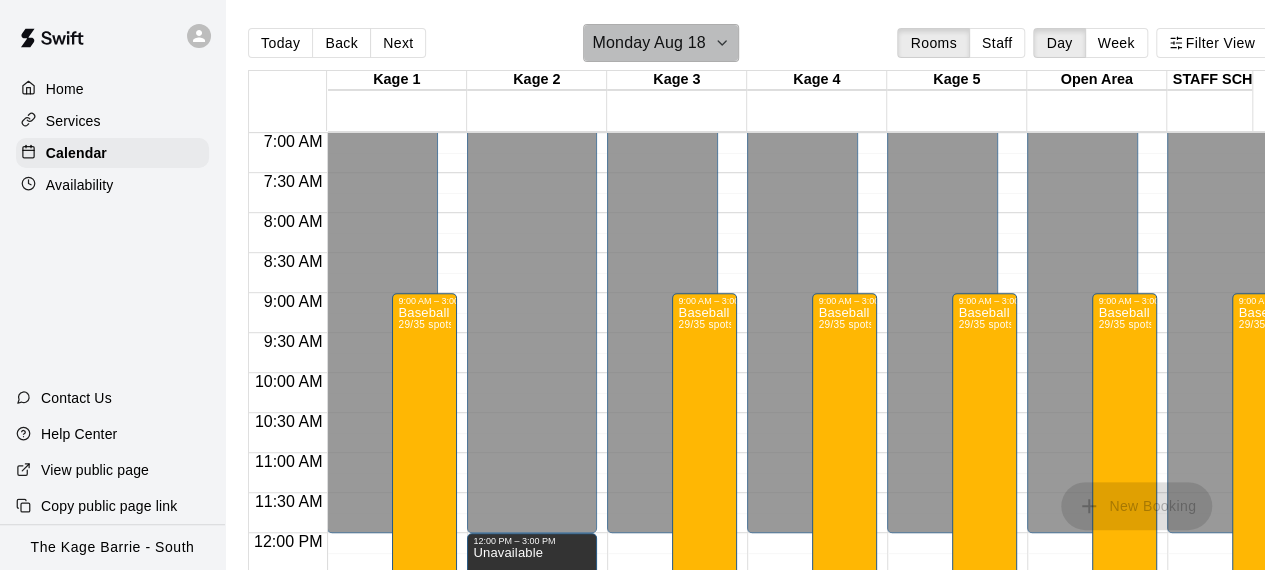 click on "Monday Aug 18" at bounding box center [660, 43] 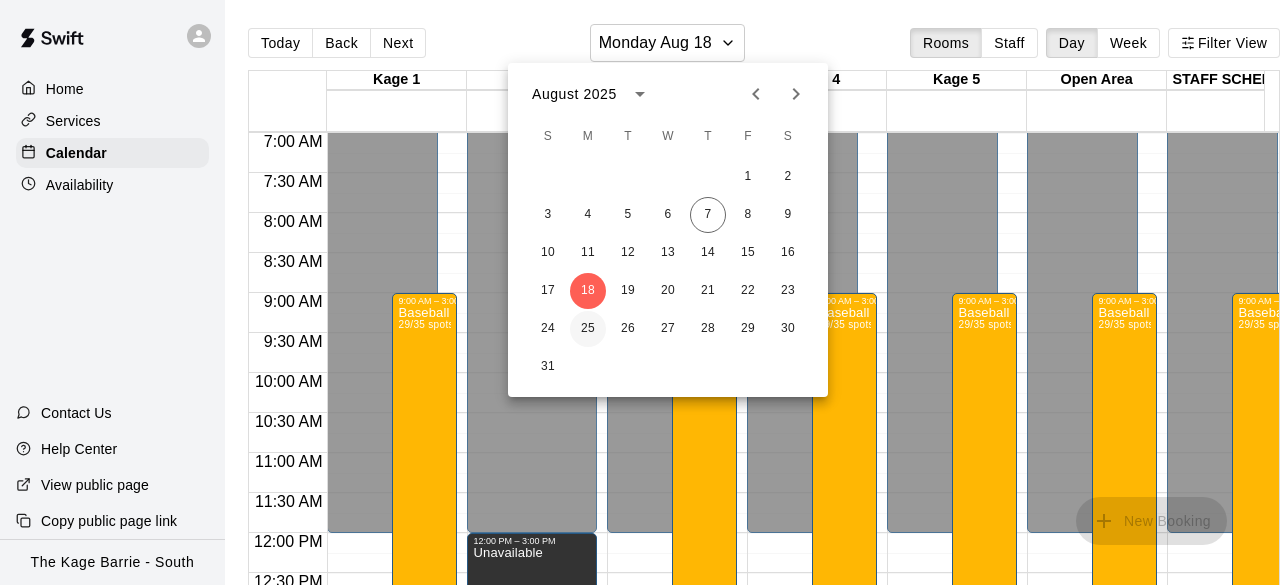 click on "25" at bounding box center (588, 329) 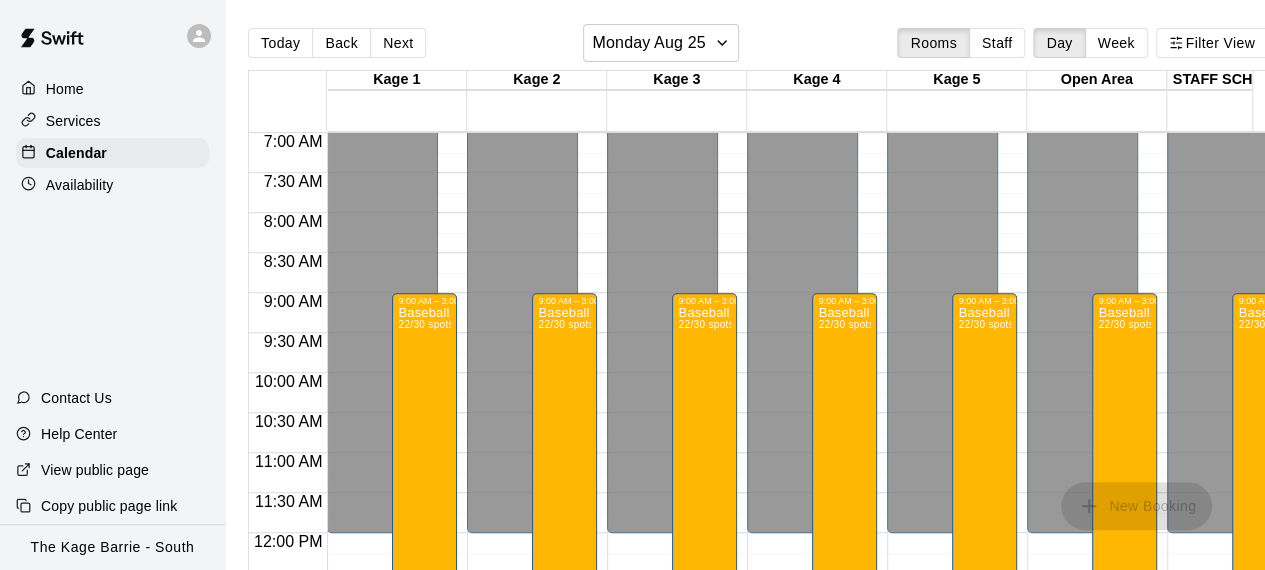 click on "Baseball - Tryout Prep Camp 2025 (August 25 - 29)" at bounding box center [564, 313] 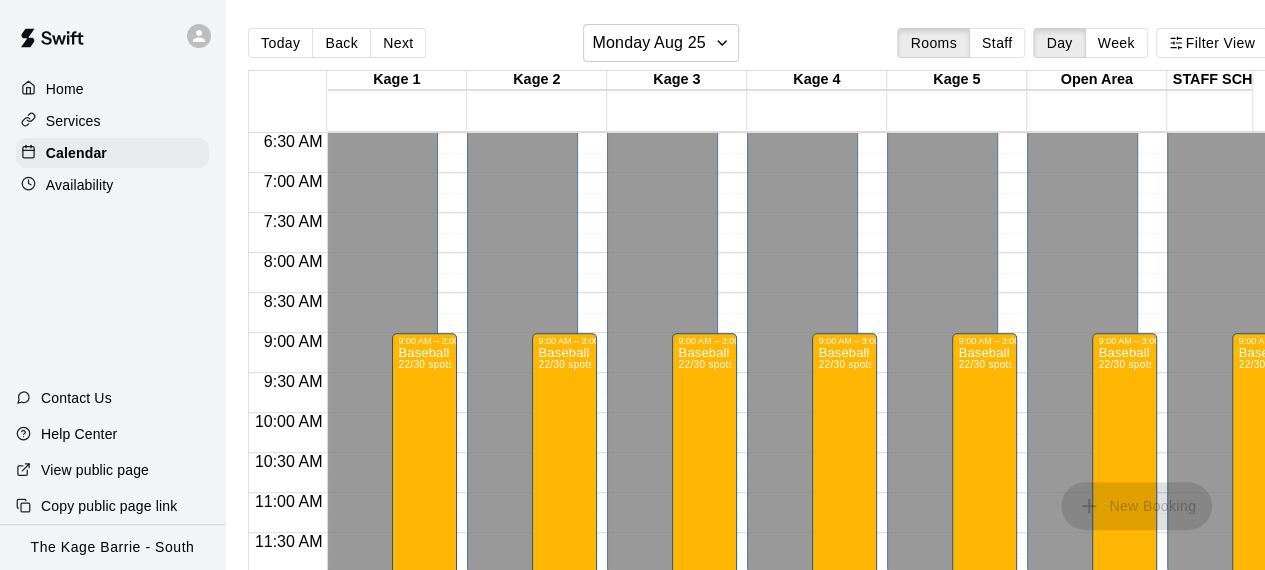 scroll, scrollTop: 320, scrollLeft: 0, axis: vertical 